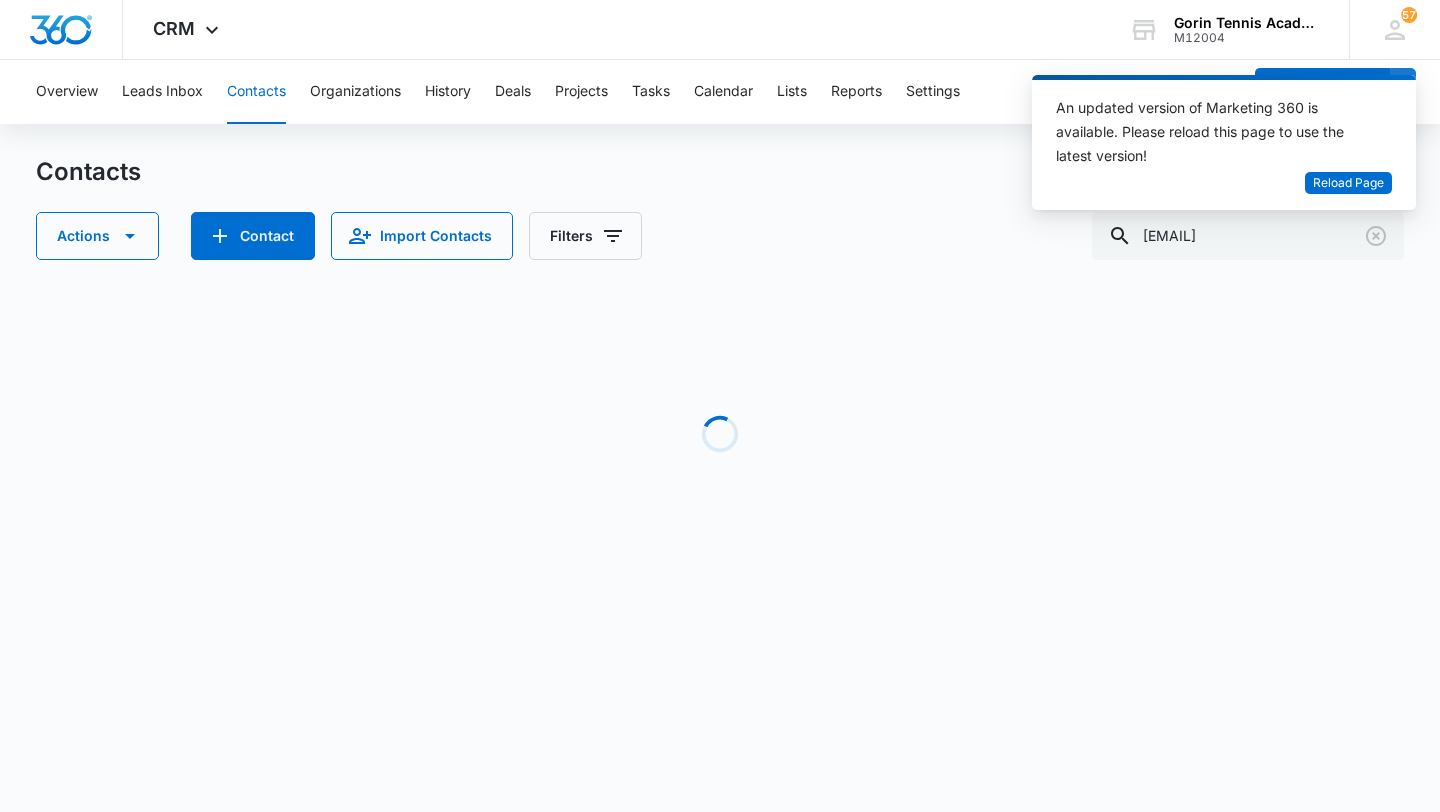 scroll, scrollTop: 0, scrollLeft: 0, axis: both 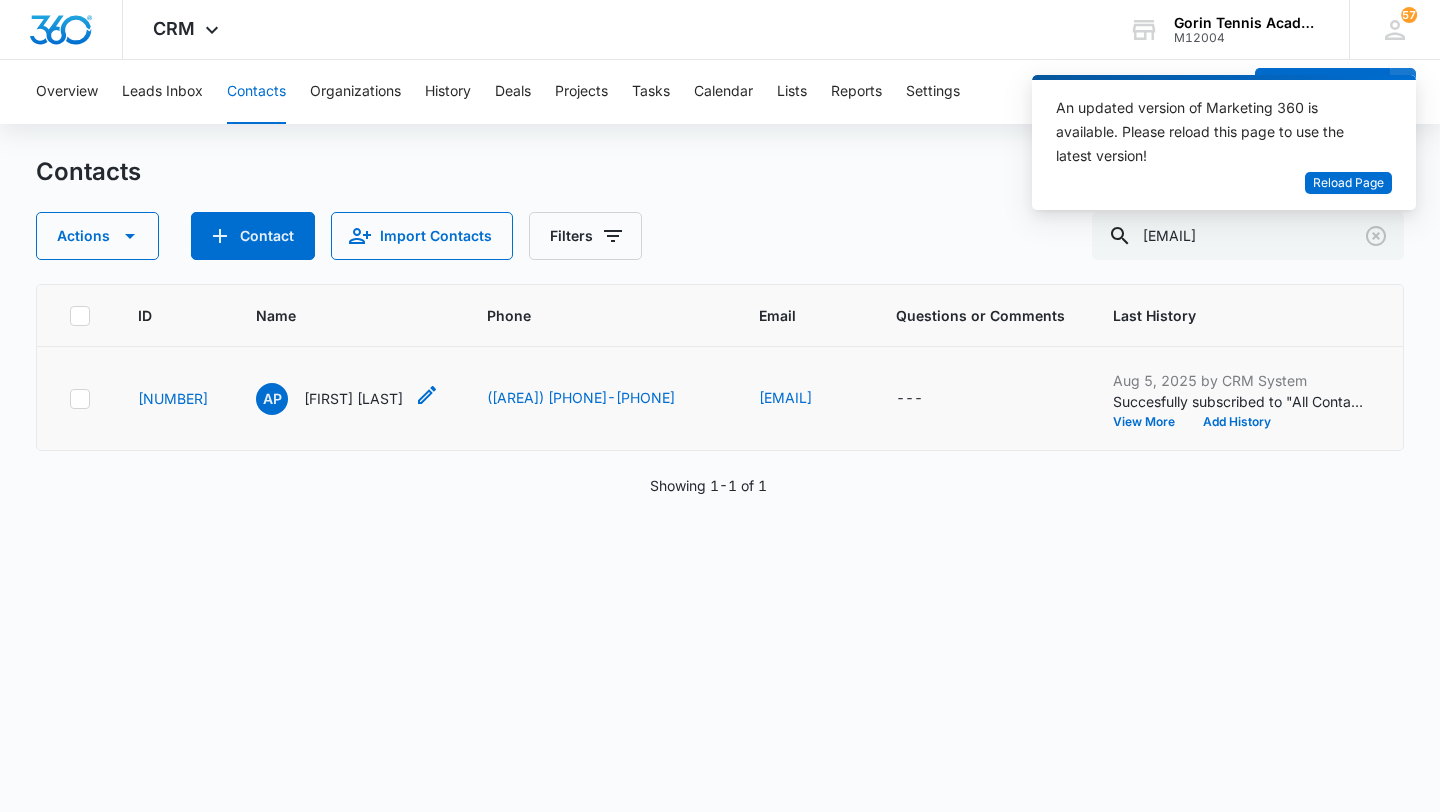 click on "[FIRST] [LAST]" at bounding box center [353, 398] 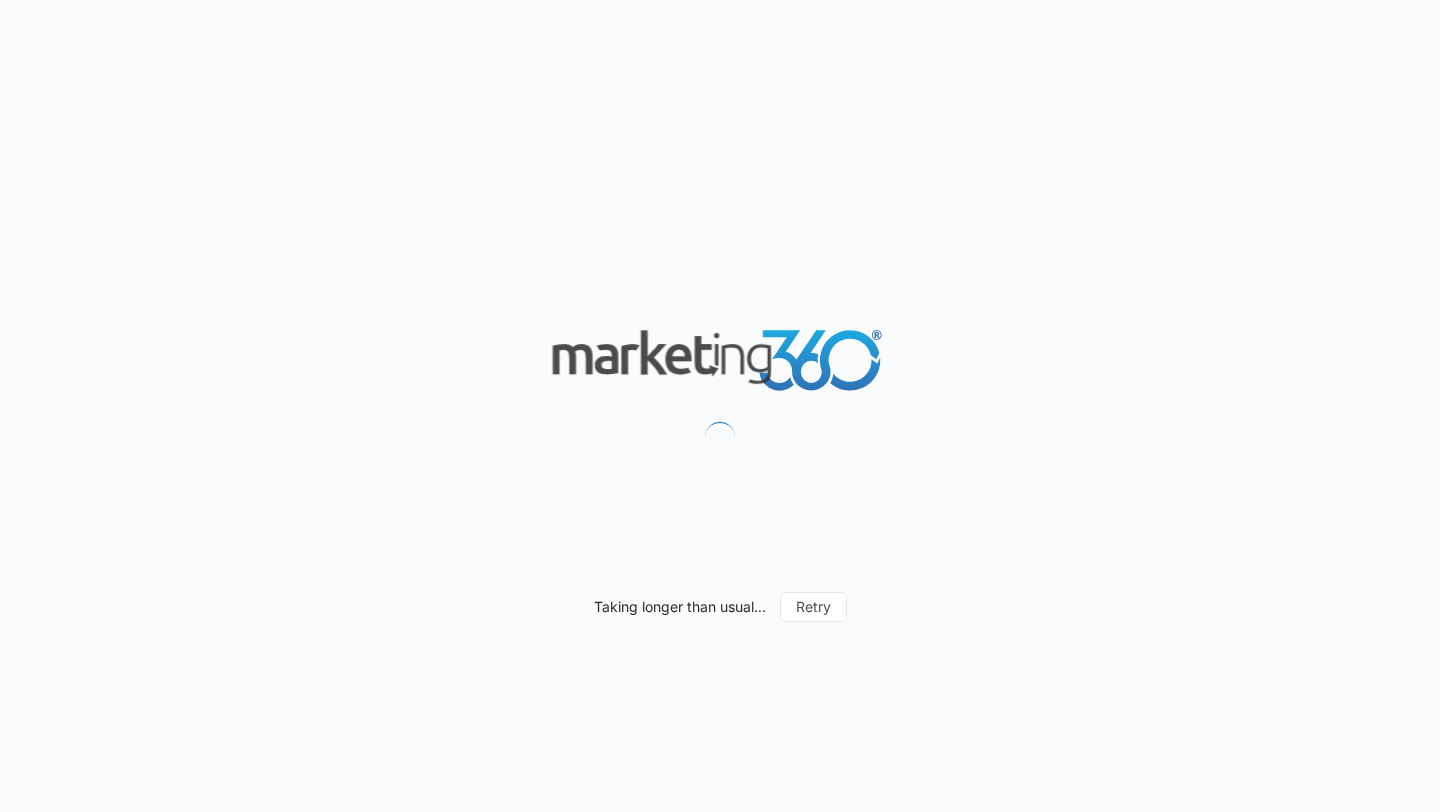 scroll, scrollTop: 0, scrollLeft: 0, axis: both 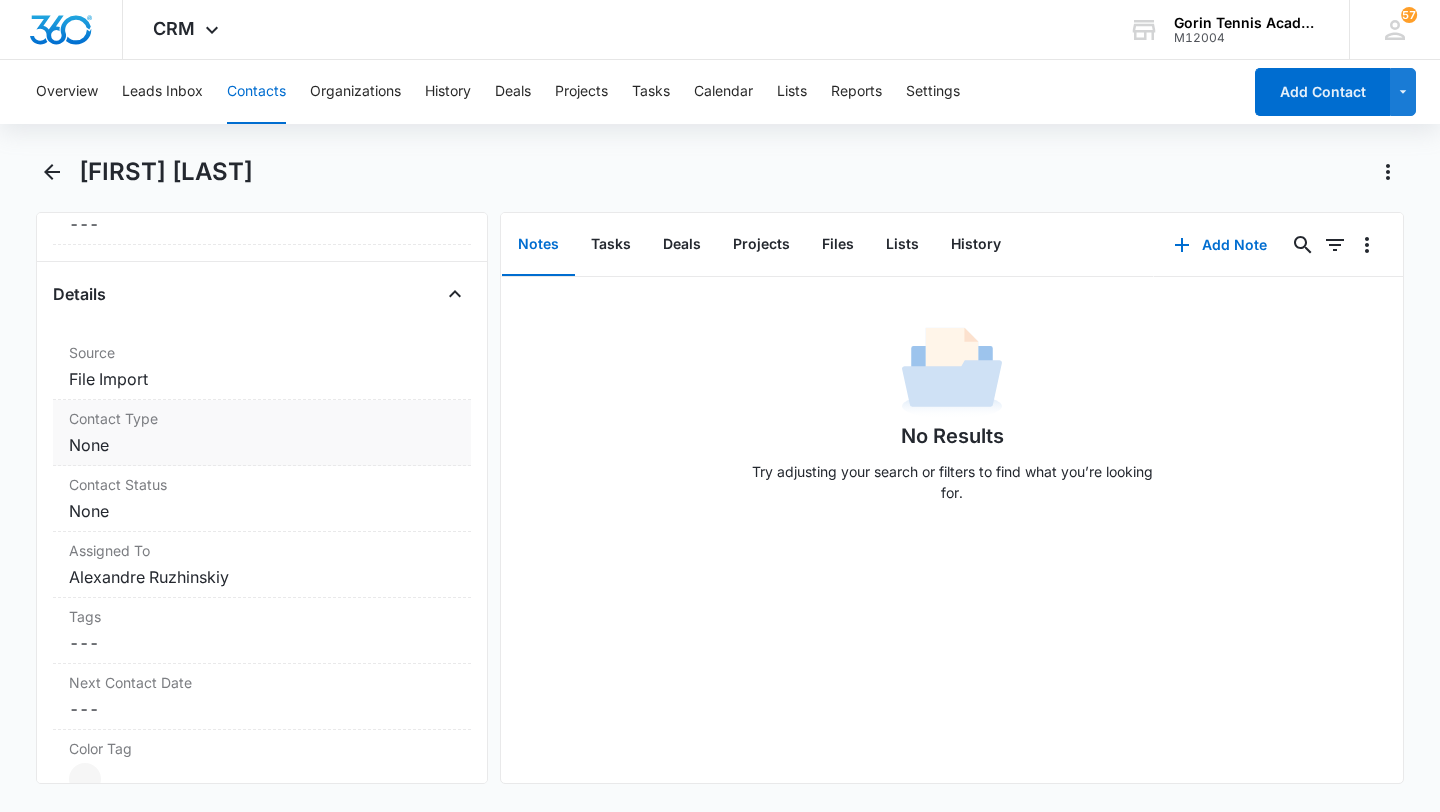 click on "Cancel Save Changes None" at bounding box center [262, 445] 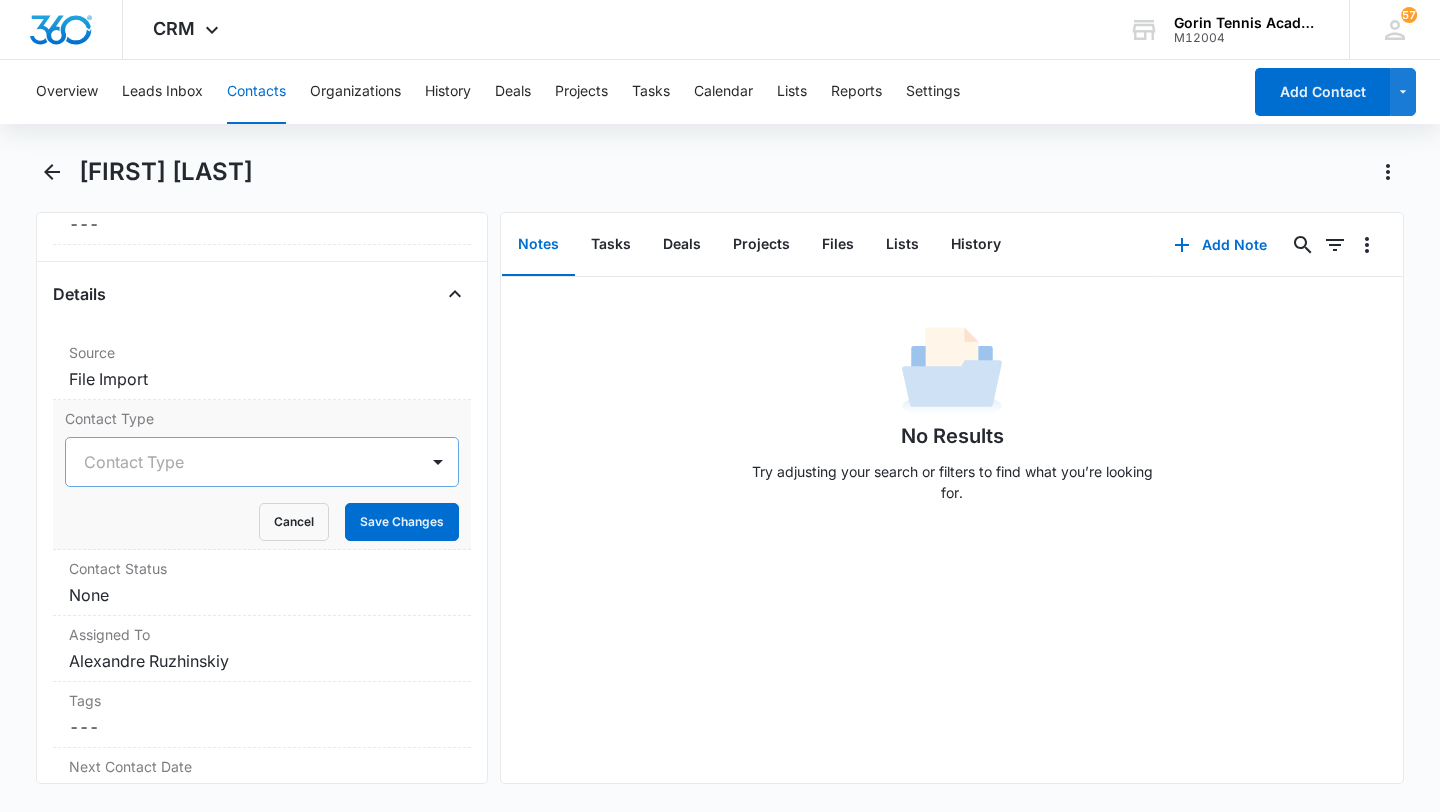 click at bounding box center (238, 462) 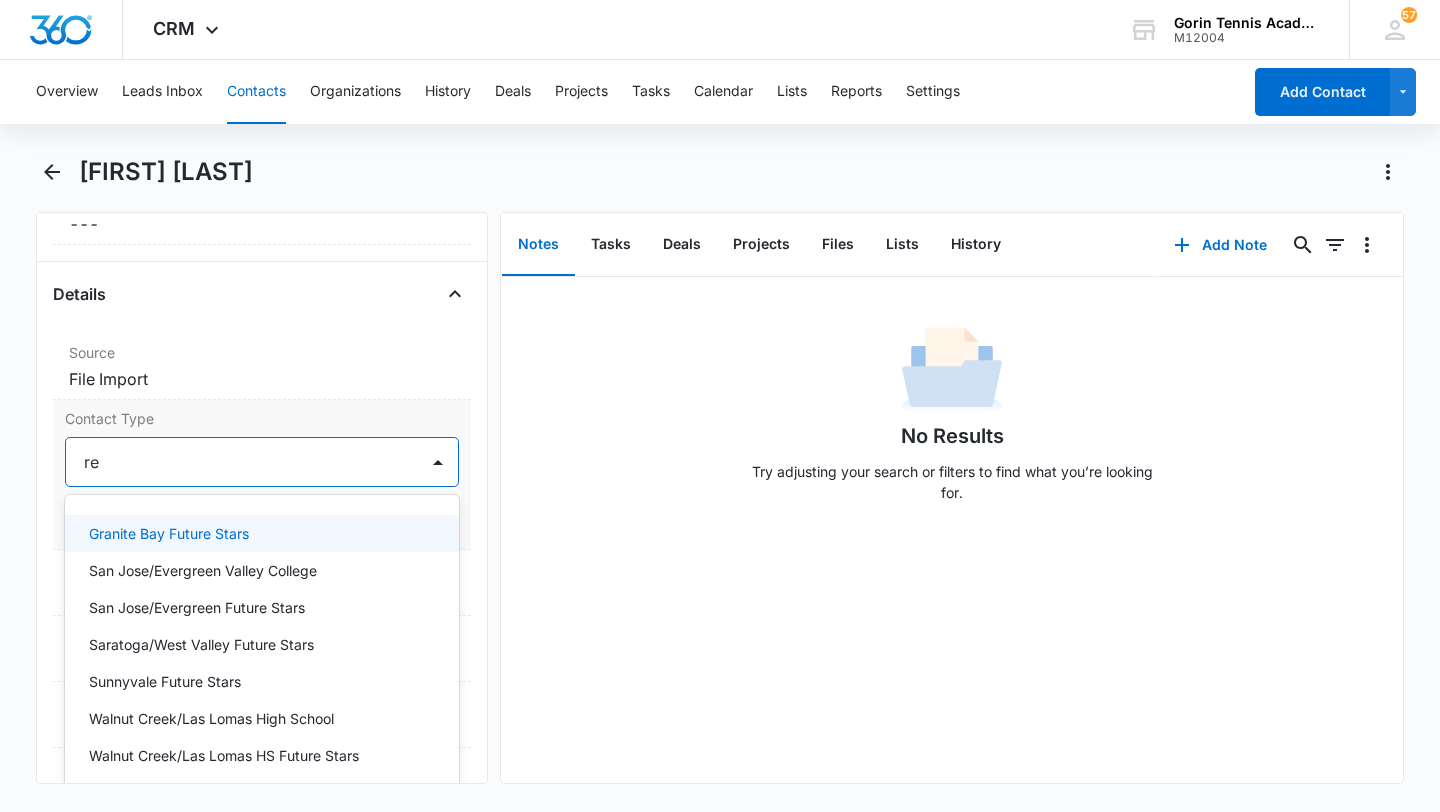 type on "red" 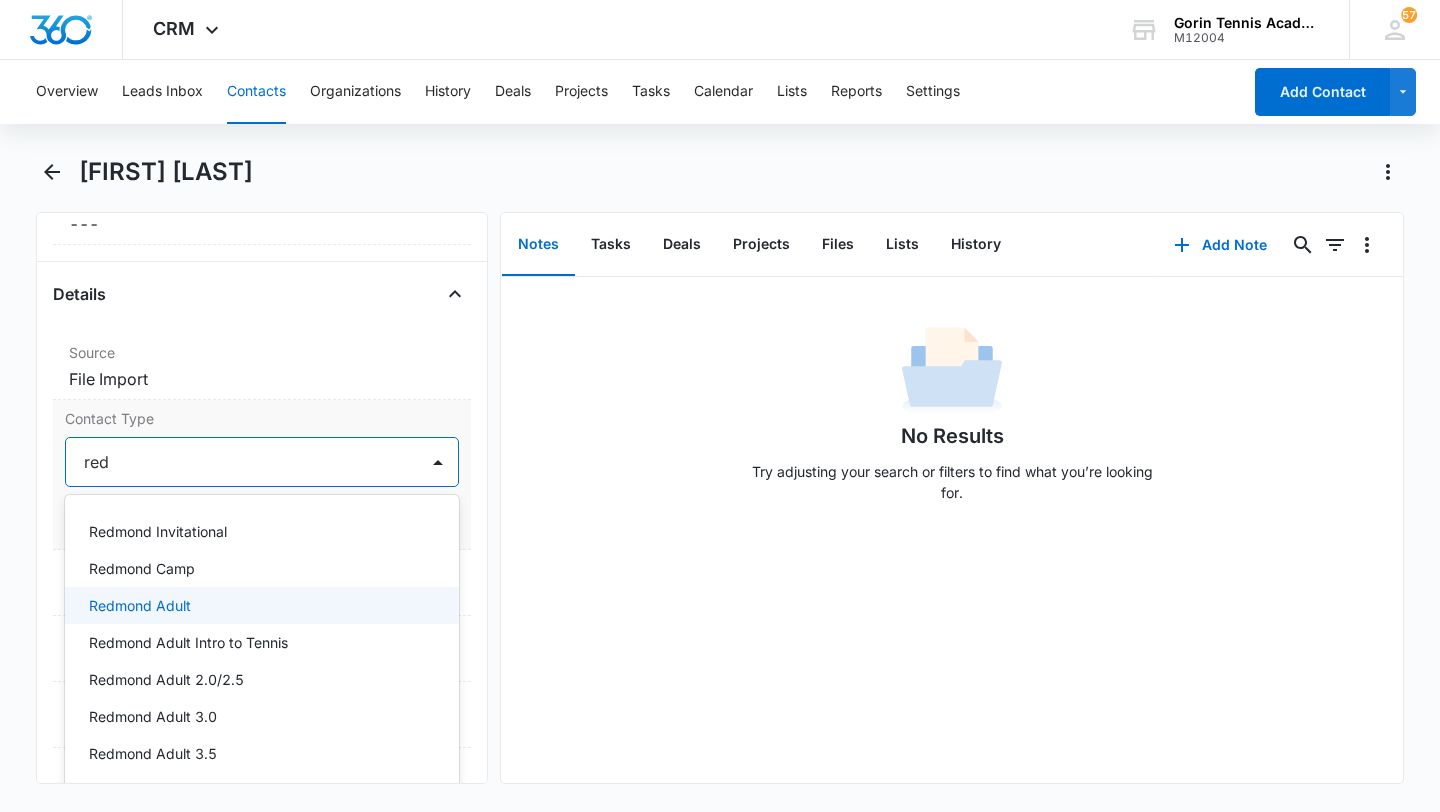 click on "Redmond Adult" at bounding box center (140, 605) 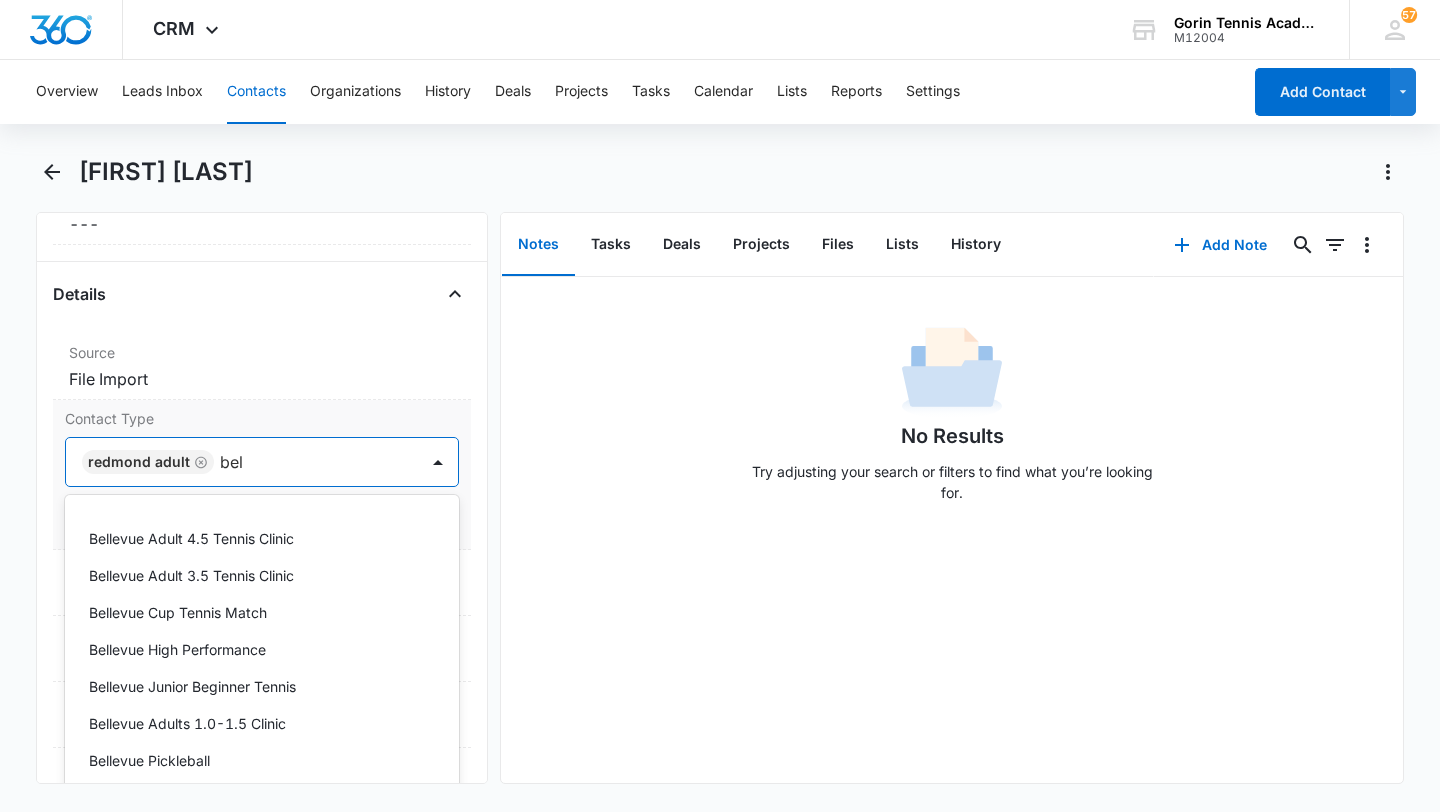 scroll, scrollTop: 994, scrollLeft: 0, axis: vertical 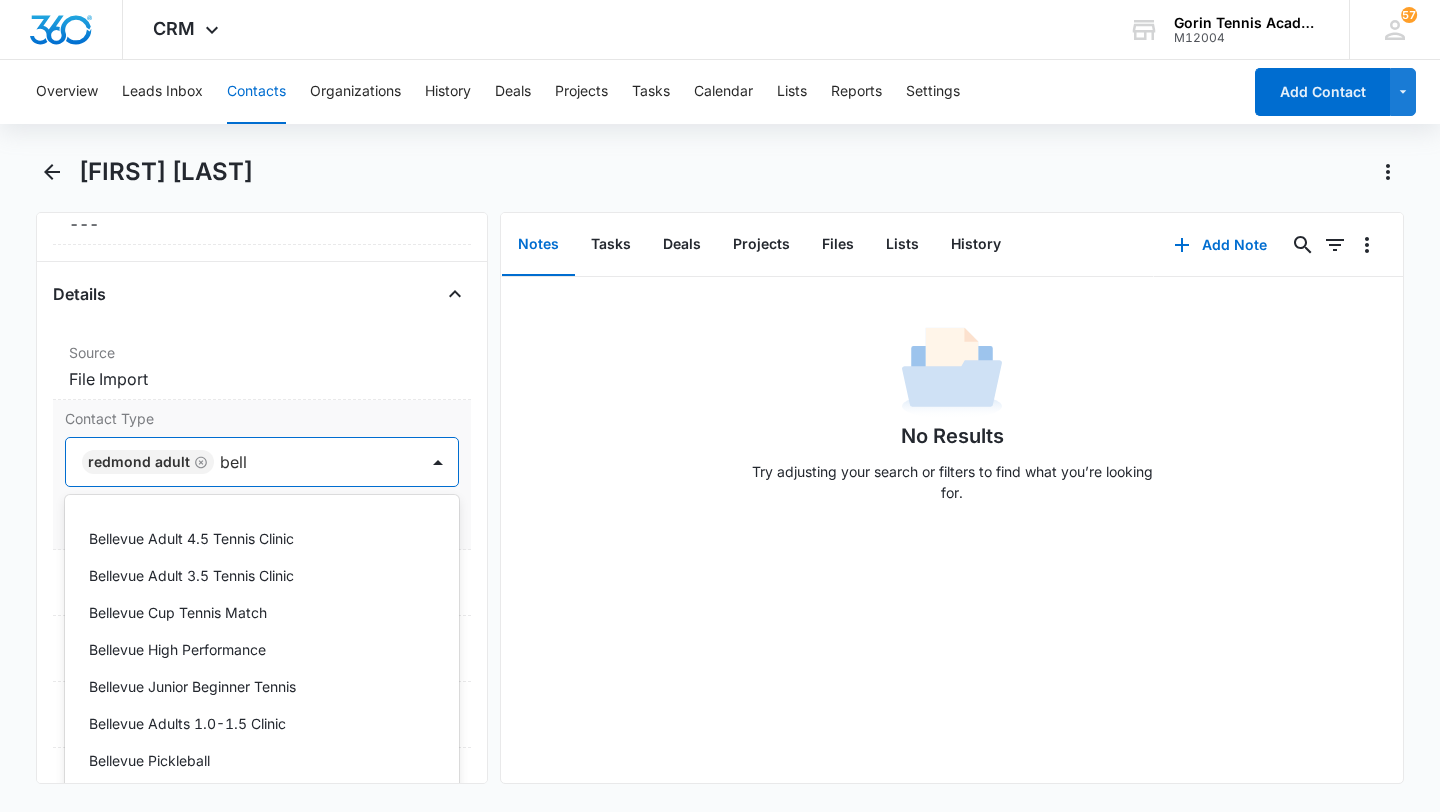 type on "belle" 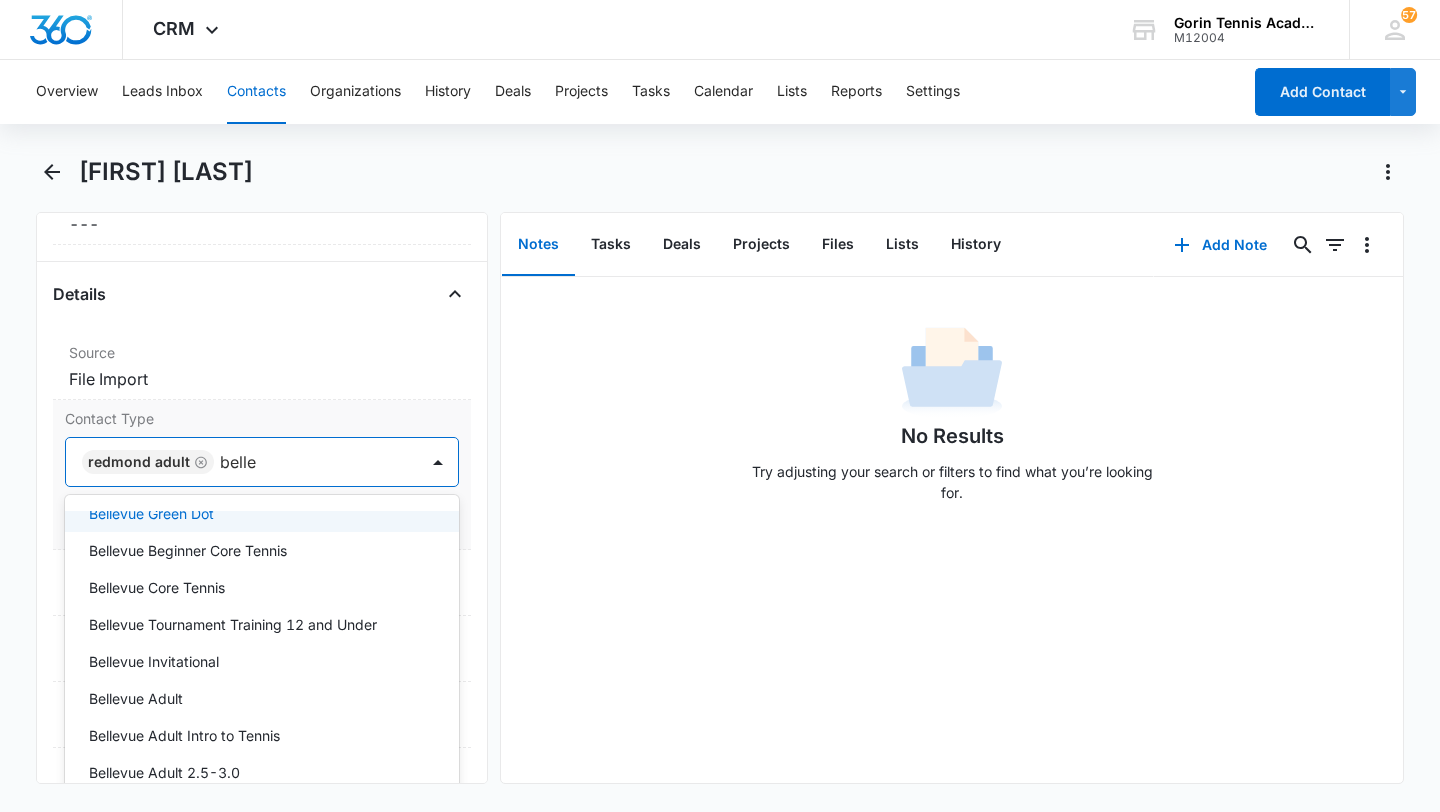 scroll, scrollTop: 159, scrollLeft: 0, axis: vertical 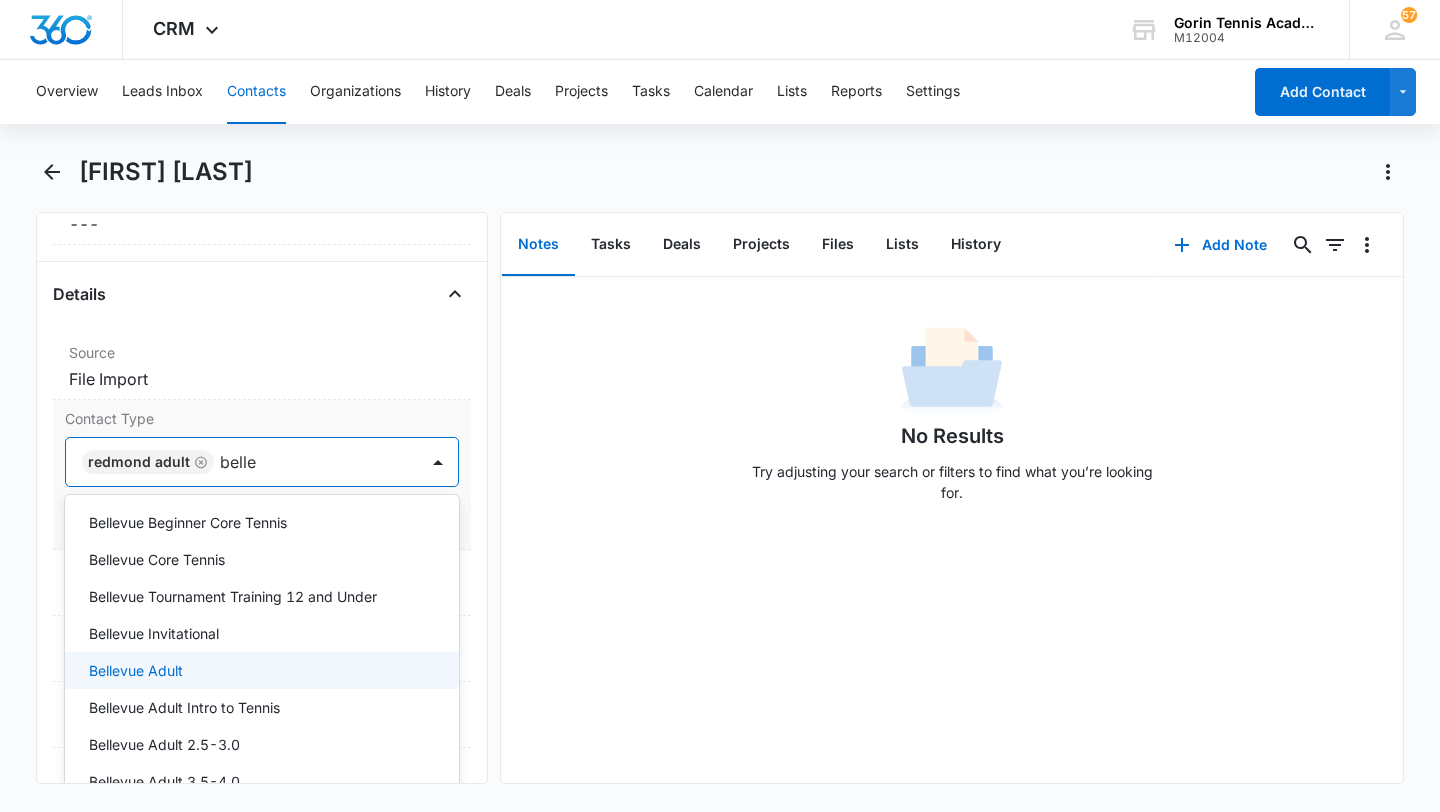click on "Bellevue Adult" at bounding box center (260, 670) 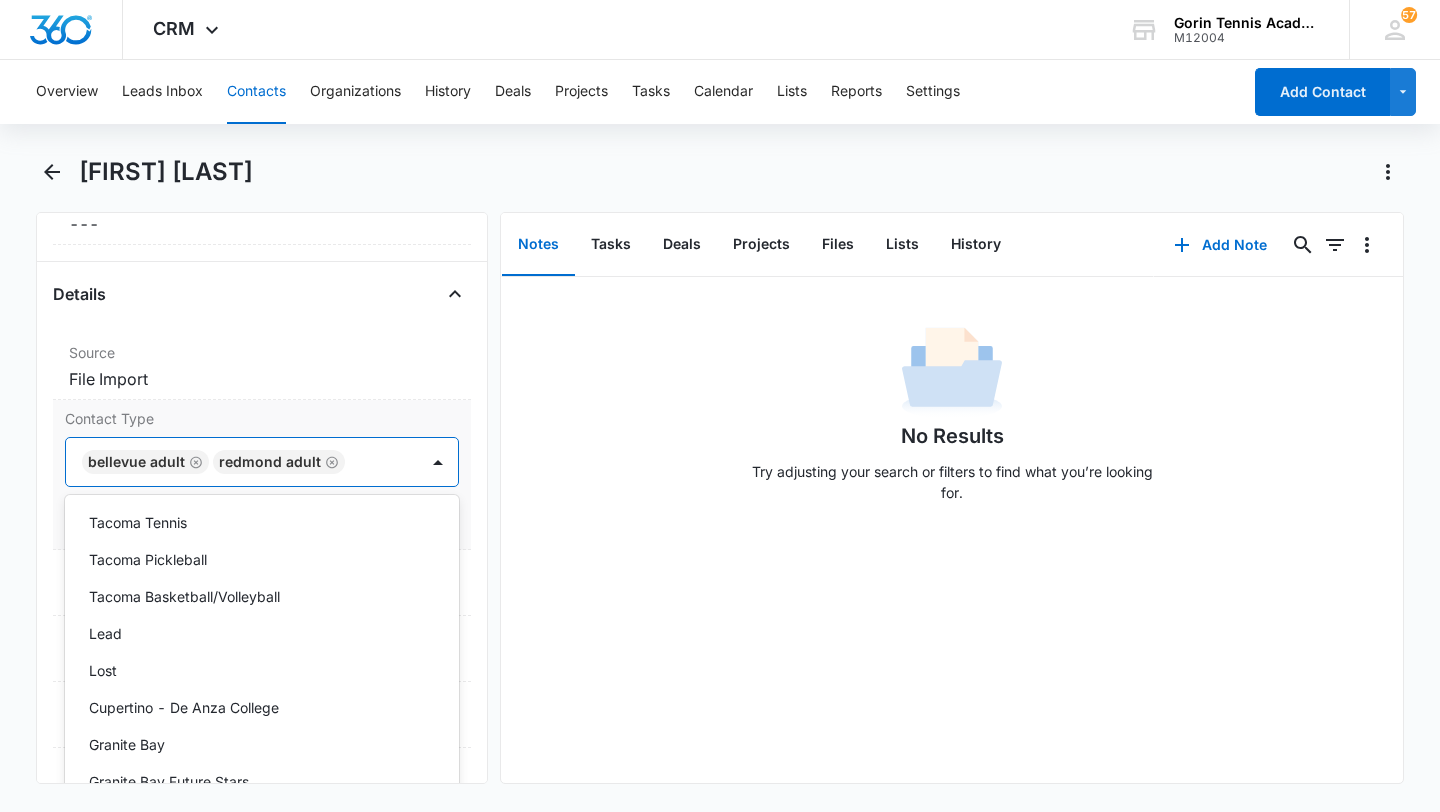 scroll, scrollTop: 1343, scrollLeft: 0, axis: vertical 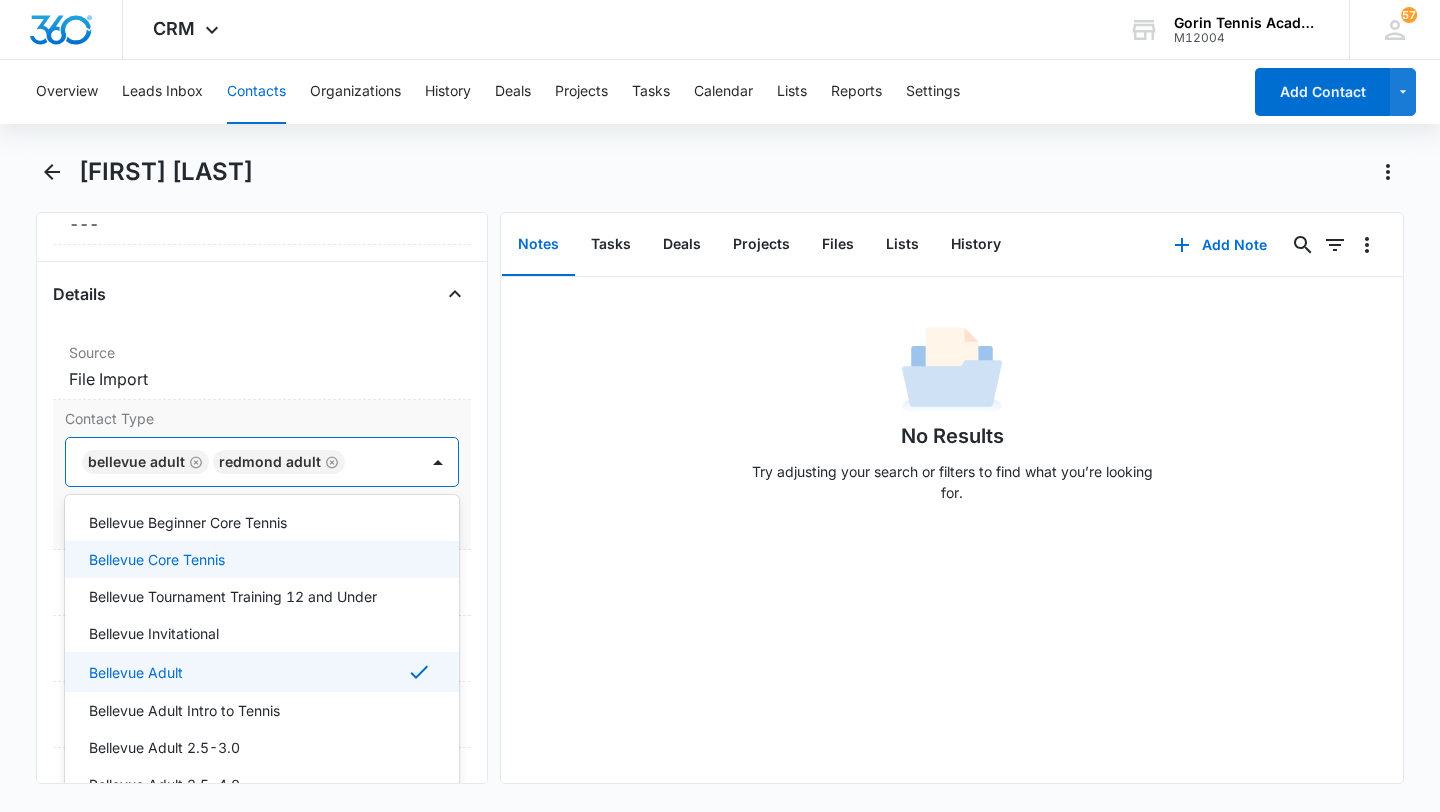 click at bounding box center [438, 462] 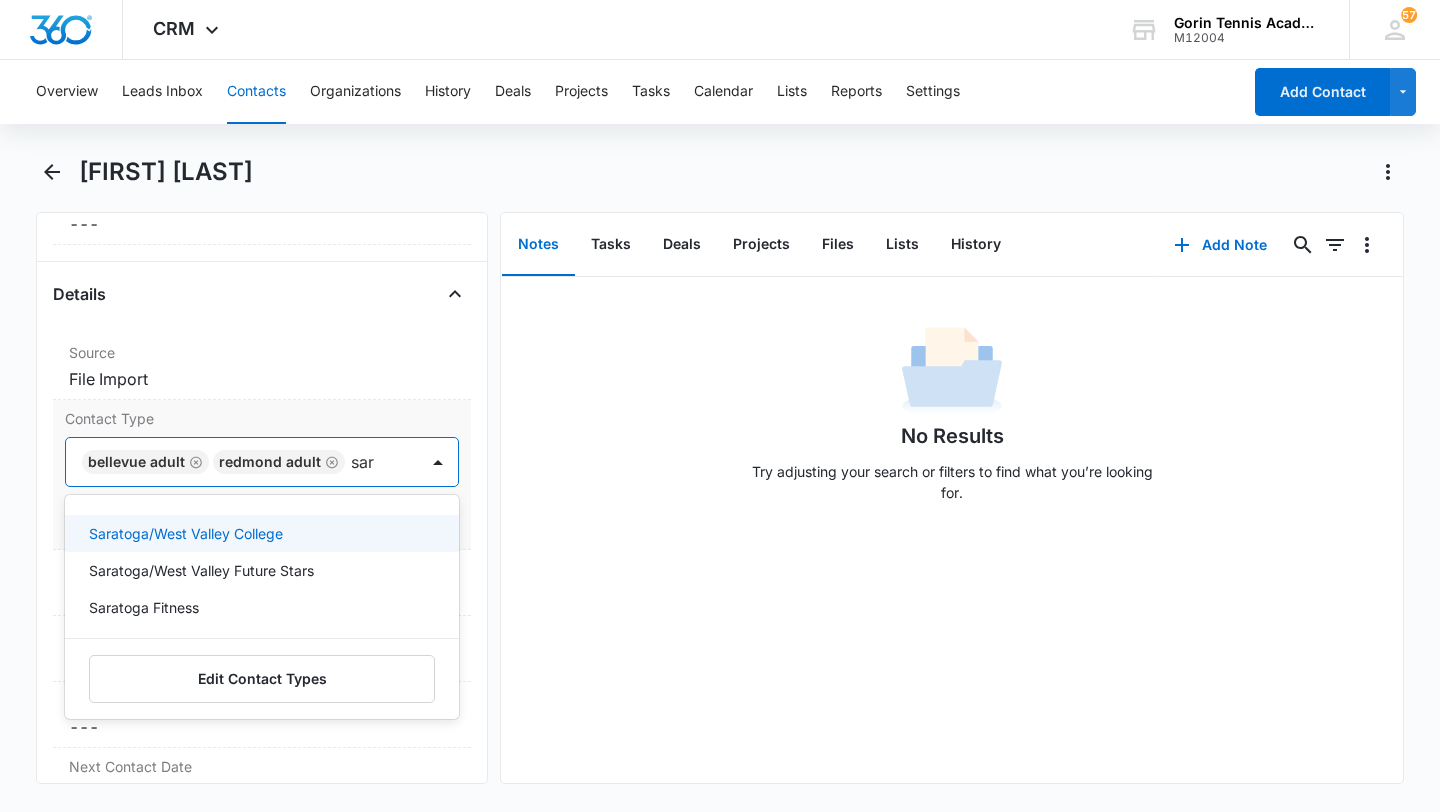 type on "[FIRST]" 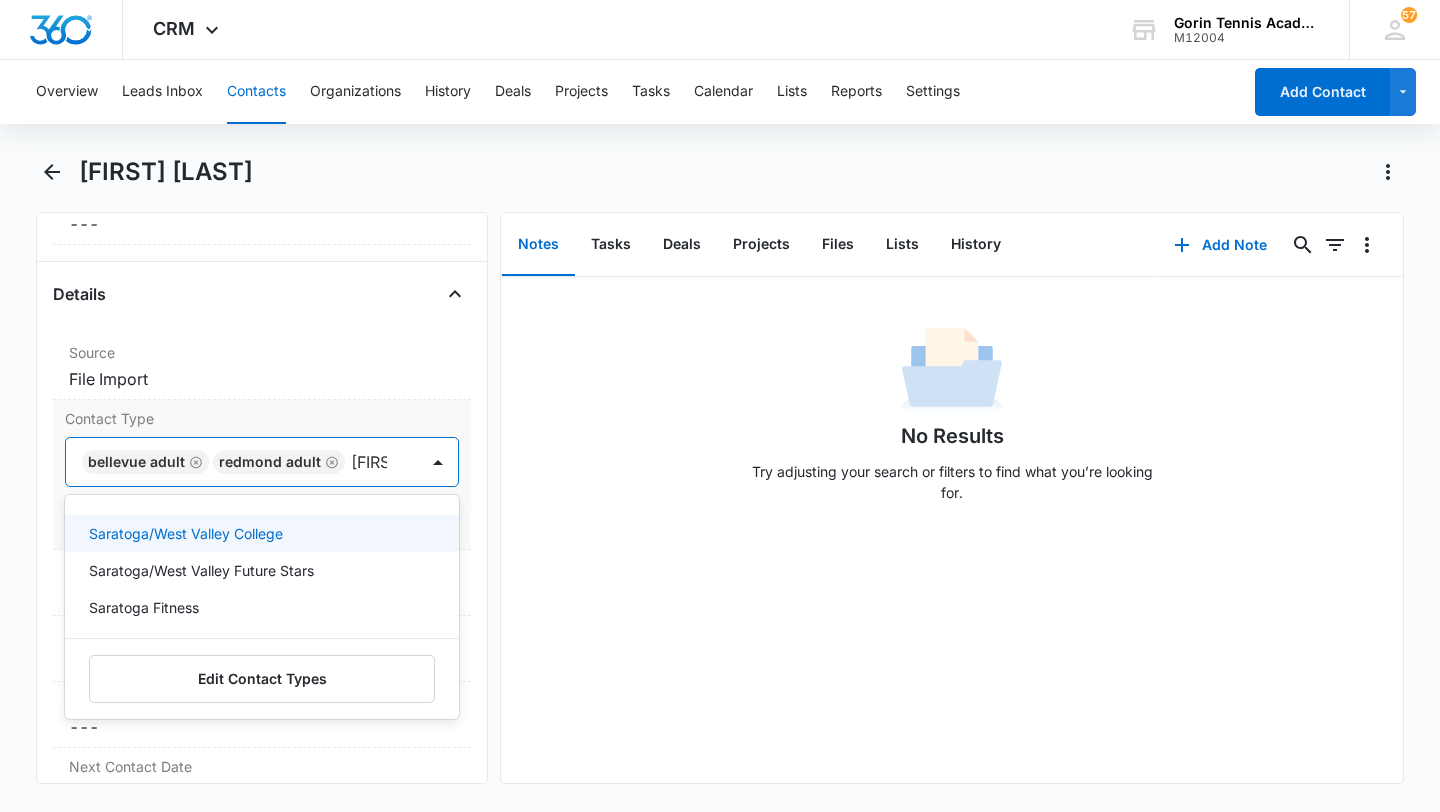 click on "Saratoga/West Valley College" at bounding box center (186, 533) 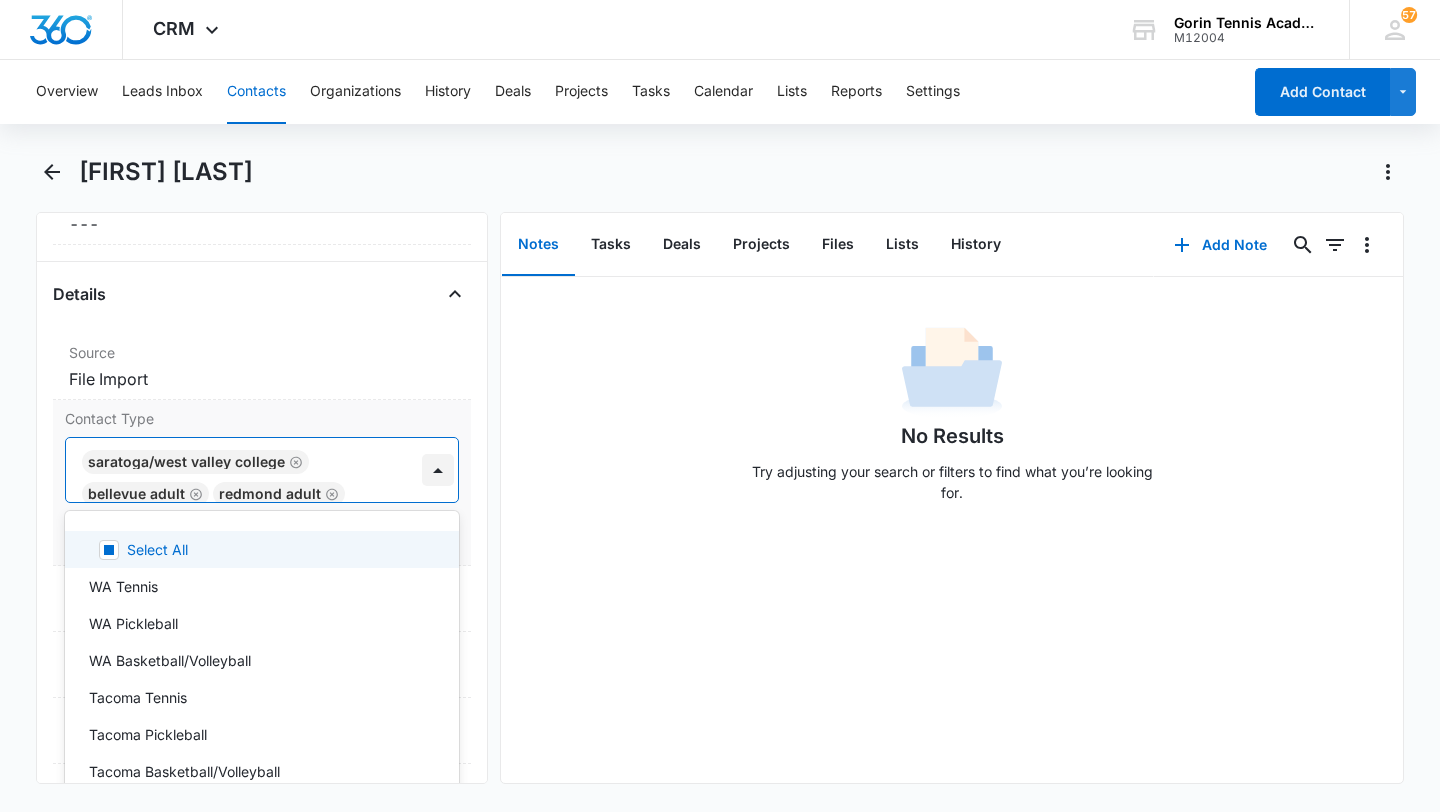 click at bounding box center (438, 470) 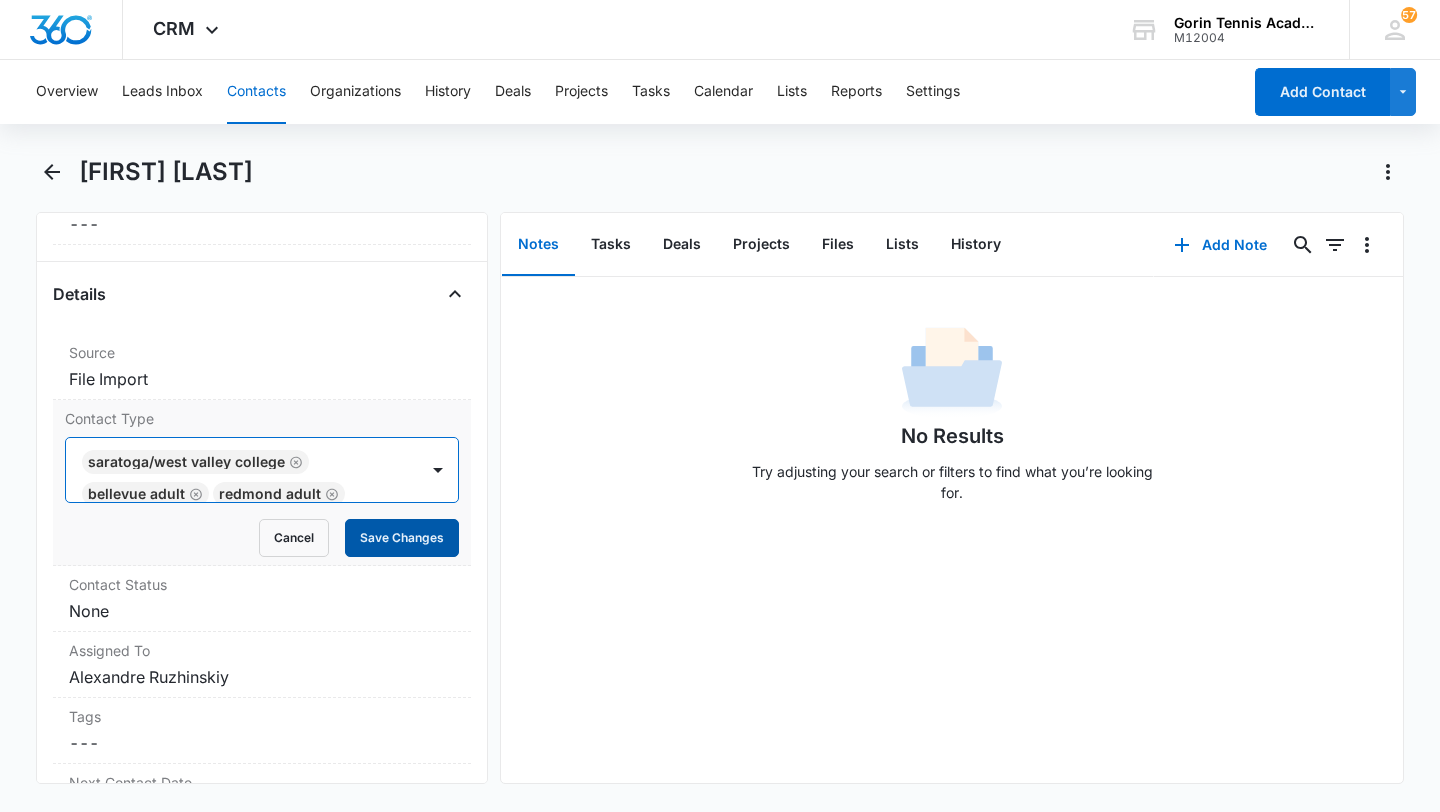 click on "Save Changes" at bounding box center (402, 538) 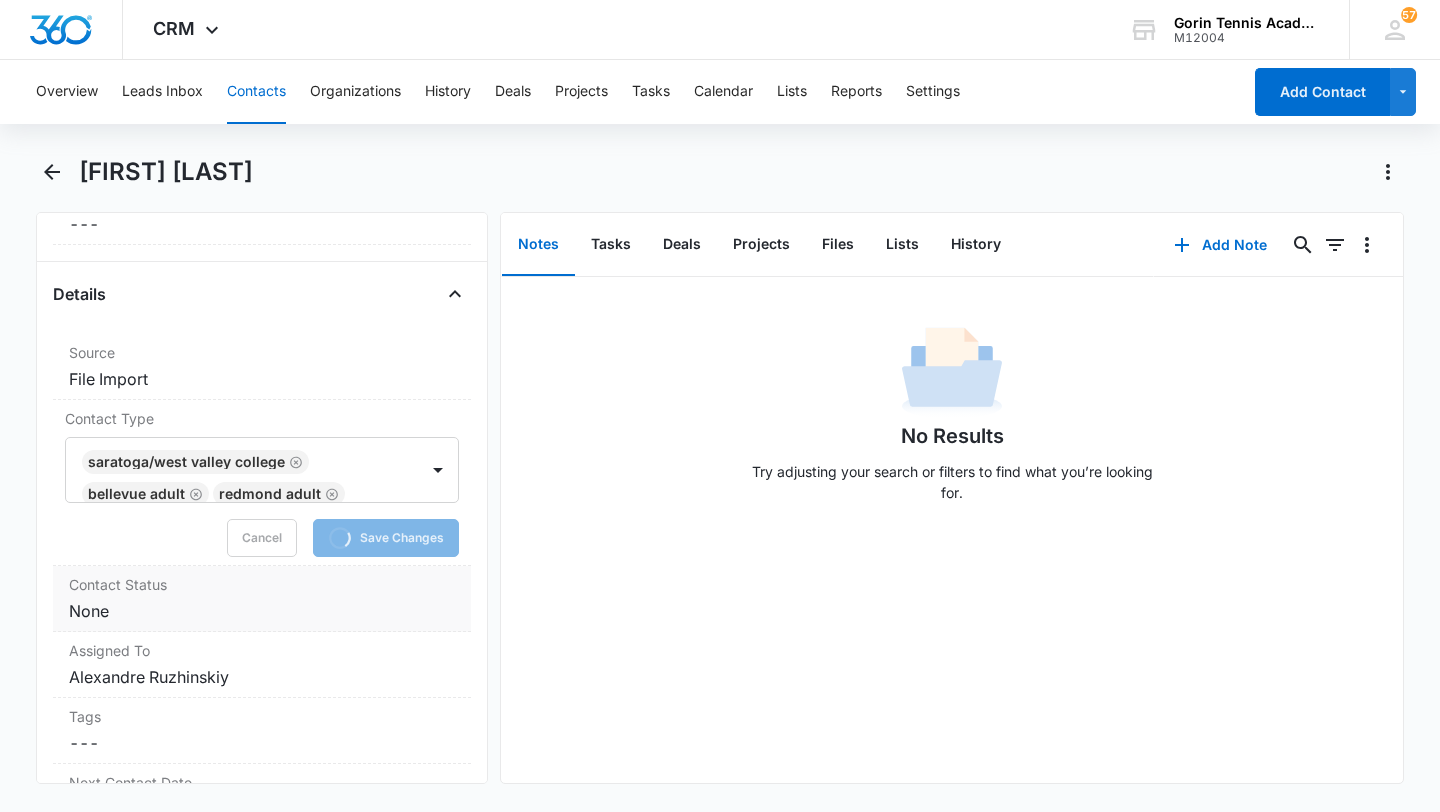 click on "Contact Status Cancel Save Changes None" at bounding box center (262, 599) 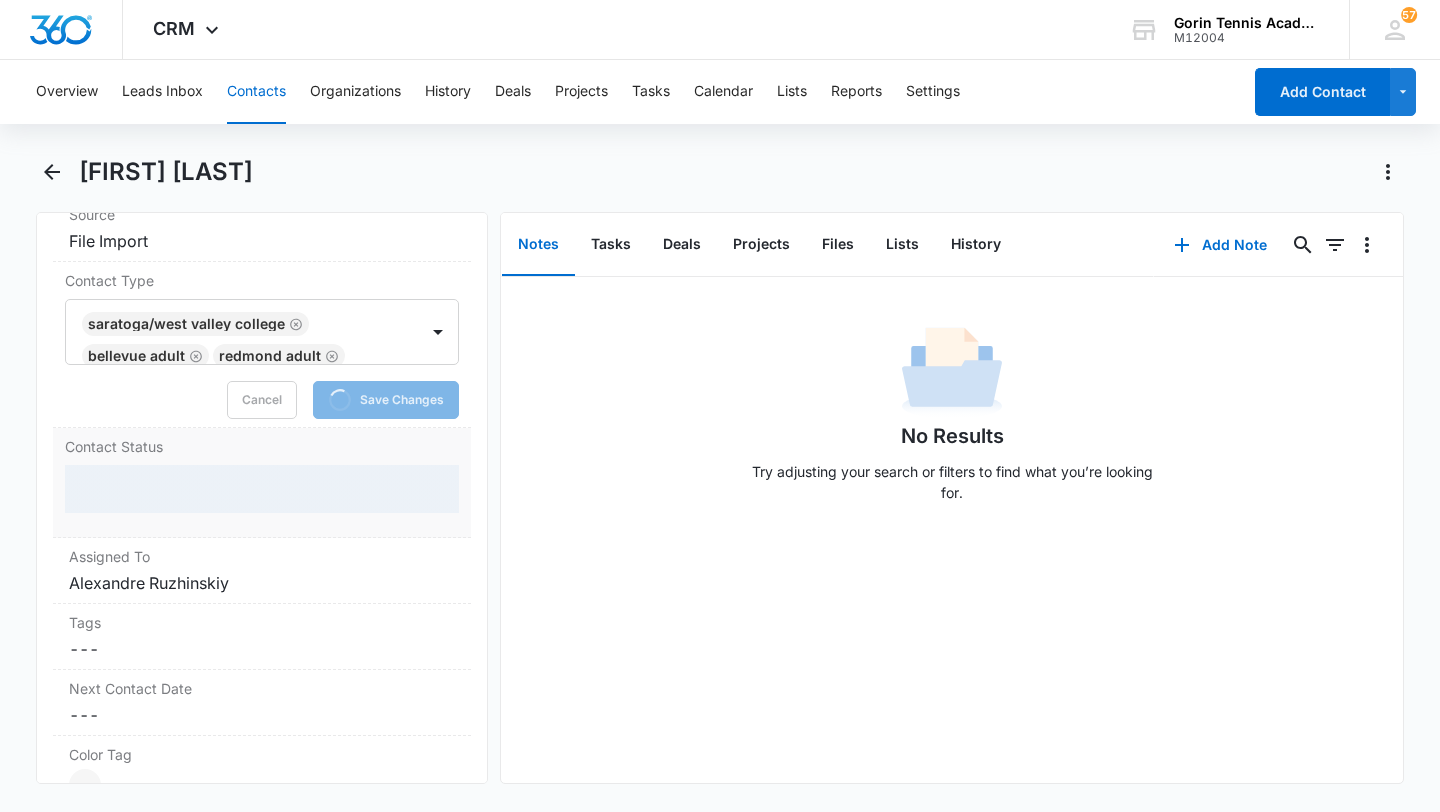 scroll, scrollTop: 857, scrollLeft: 0, axis: vertical 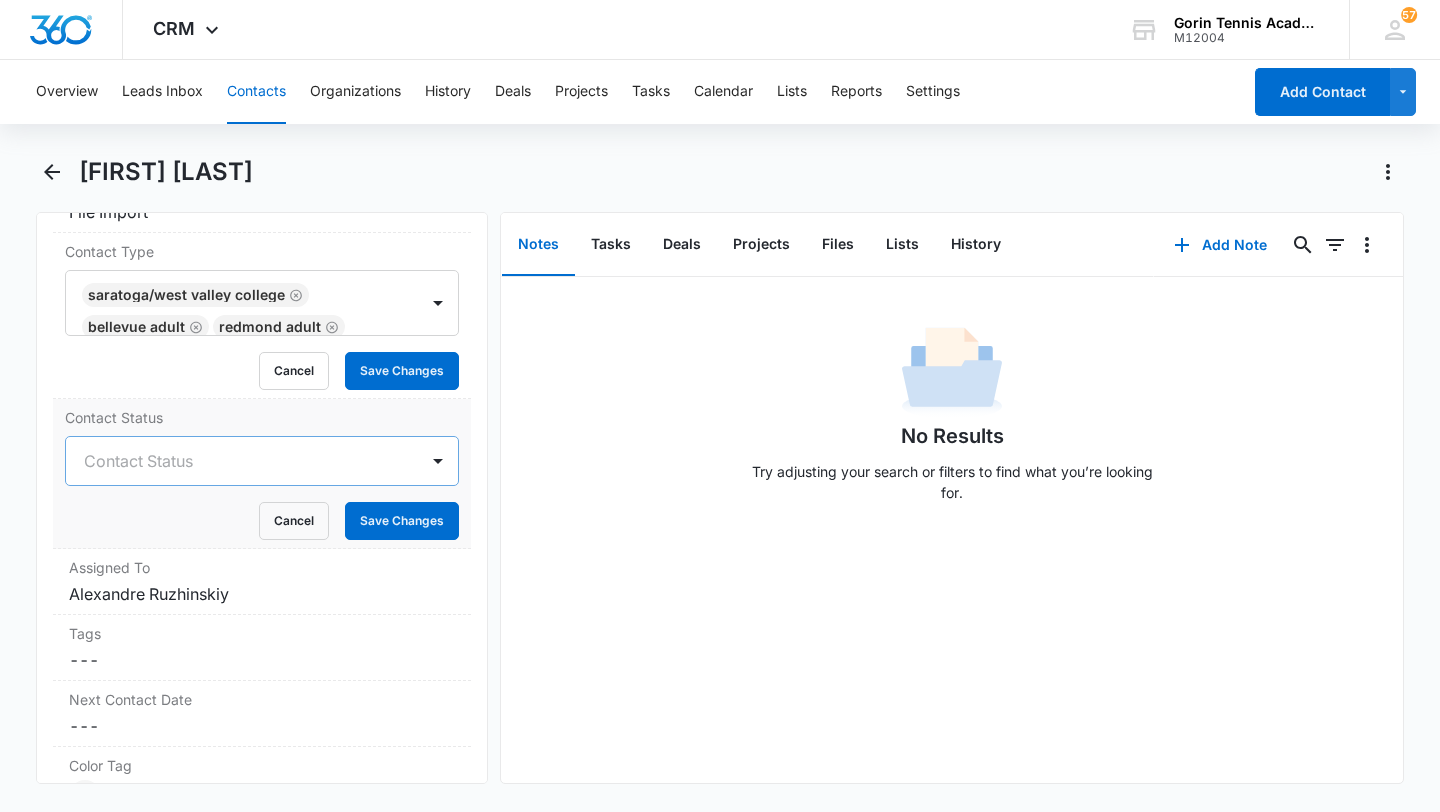 click at bounding box center (238, 461) 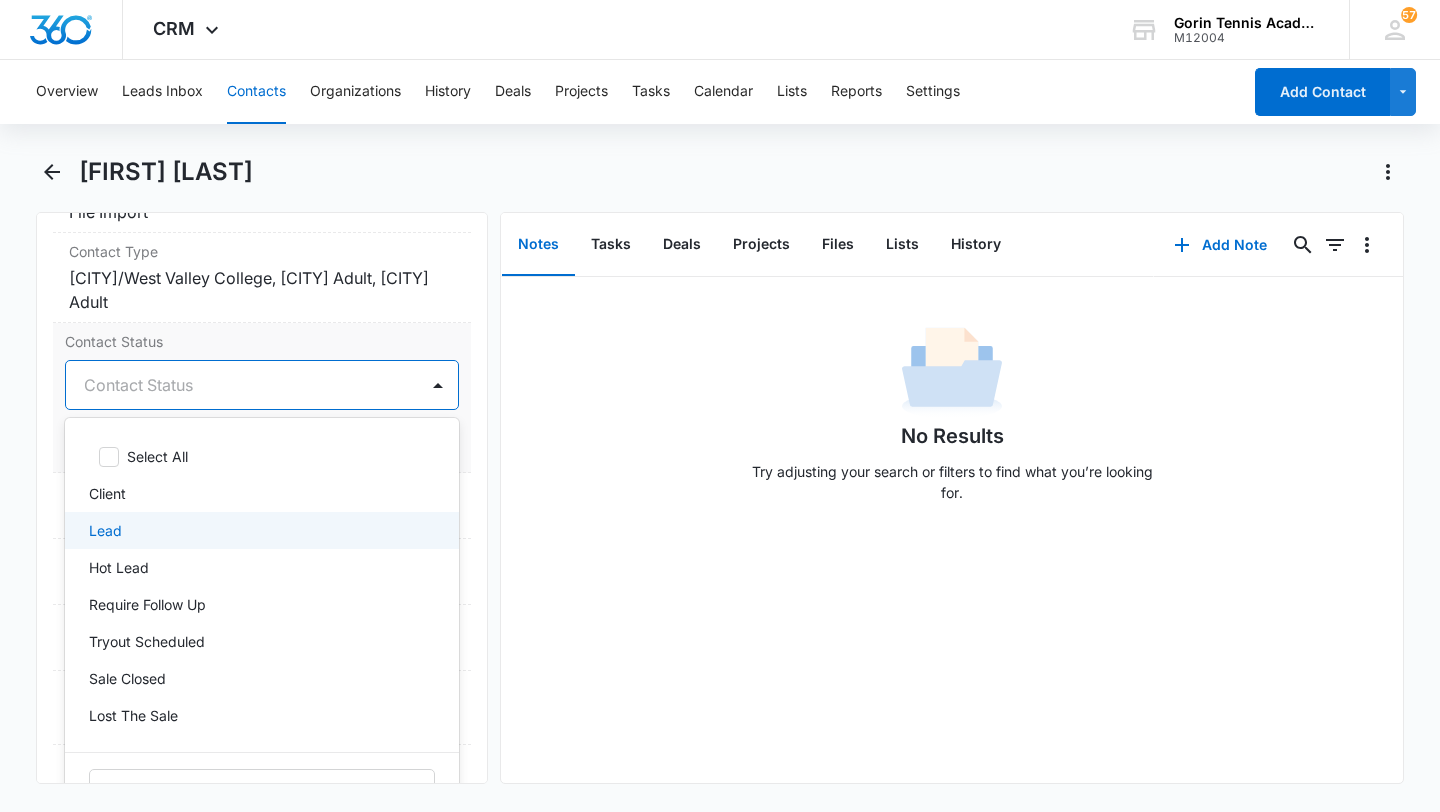 click on "Lead" at bounding box center (262, 530) 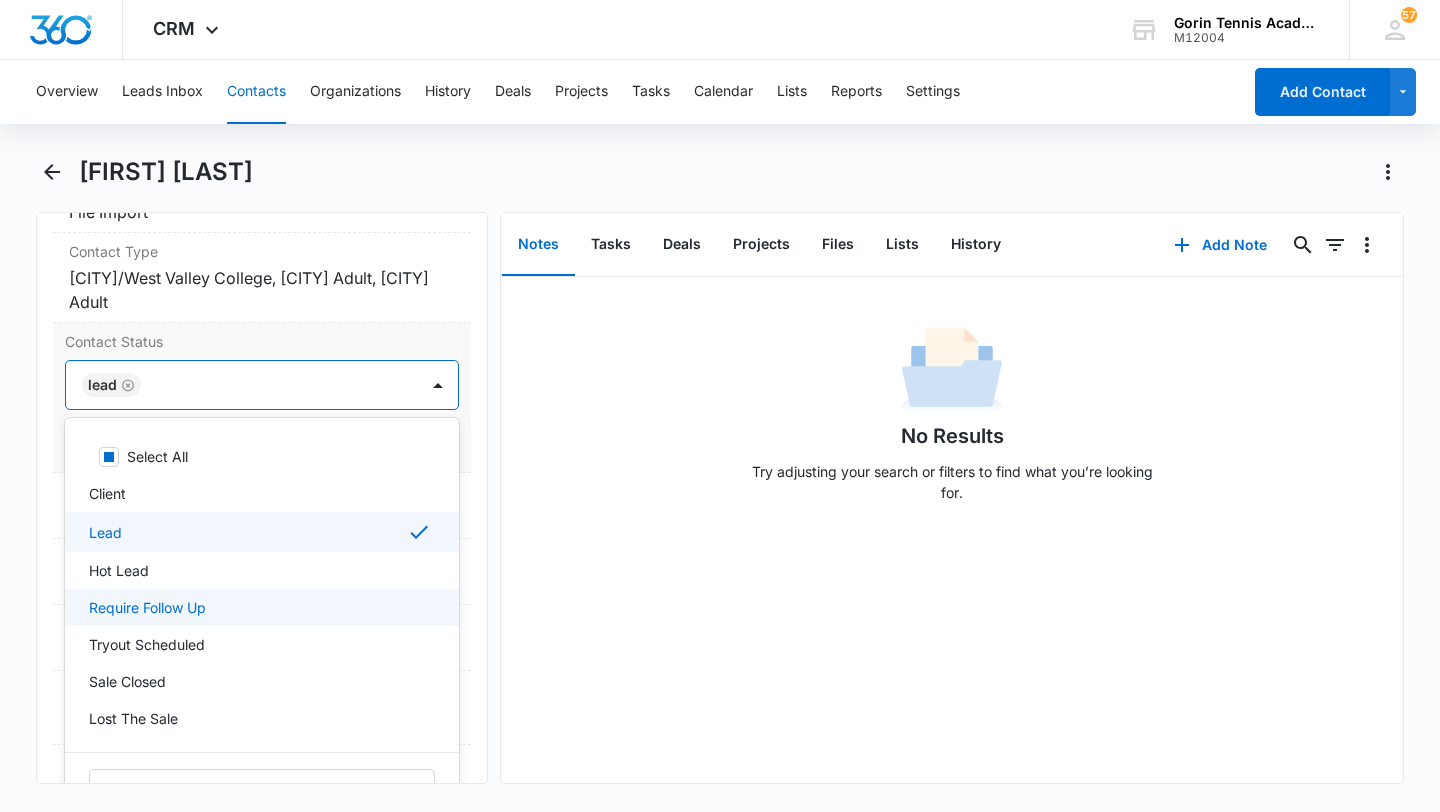 click on "Require Follow Up" at bounding box center (147, 607) 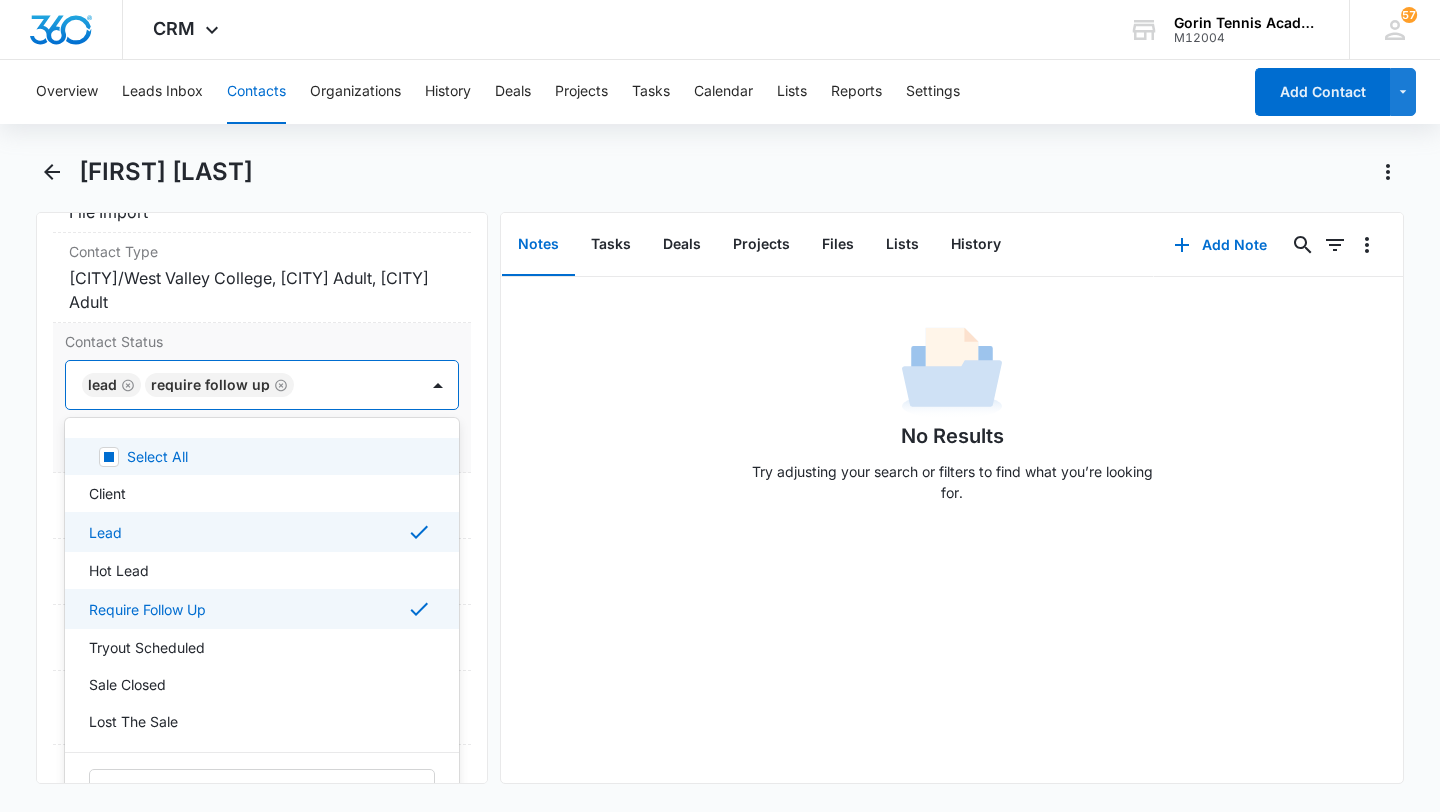 click on "option Require Follow Up, selected. Select All, 1 of 38. 38 results available. Use Up and Down to choose options, press Enter to select the currently focused option, press Escape to exit the menu, press Tab to select the option and exit the menu. Lead Require Follow Up Select All Client Lead Hot Lead Require Follow Up Tryout Scheduled Sale Closed Lost The Sale Reached Out Again Future Follow Up But Lost For Now Other SPAM Former Client Camp client Employee Other (non sales) WA Employee [CITY] List  Class Pass WA Hot Lead WA Lead WA In Progress WA Won WA Cold WA Lost WA Tennis Lost WA Pickleball Lost WA Pickleball Won WA Tennis Won [CITY] Hot Lead [CITY] Won [CITY] Cold [CITY] Lost [CITY] Tennis Won [CITY] Pickleball Won [CITY] Racquetball Won [CITY] Basketball/Volleyball Won Edit Contact Status Cancel Save Changes" at bounding box center (262, 412) 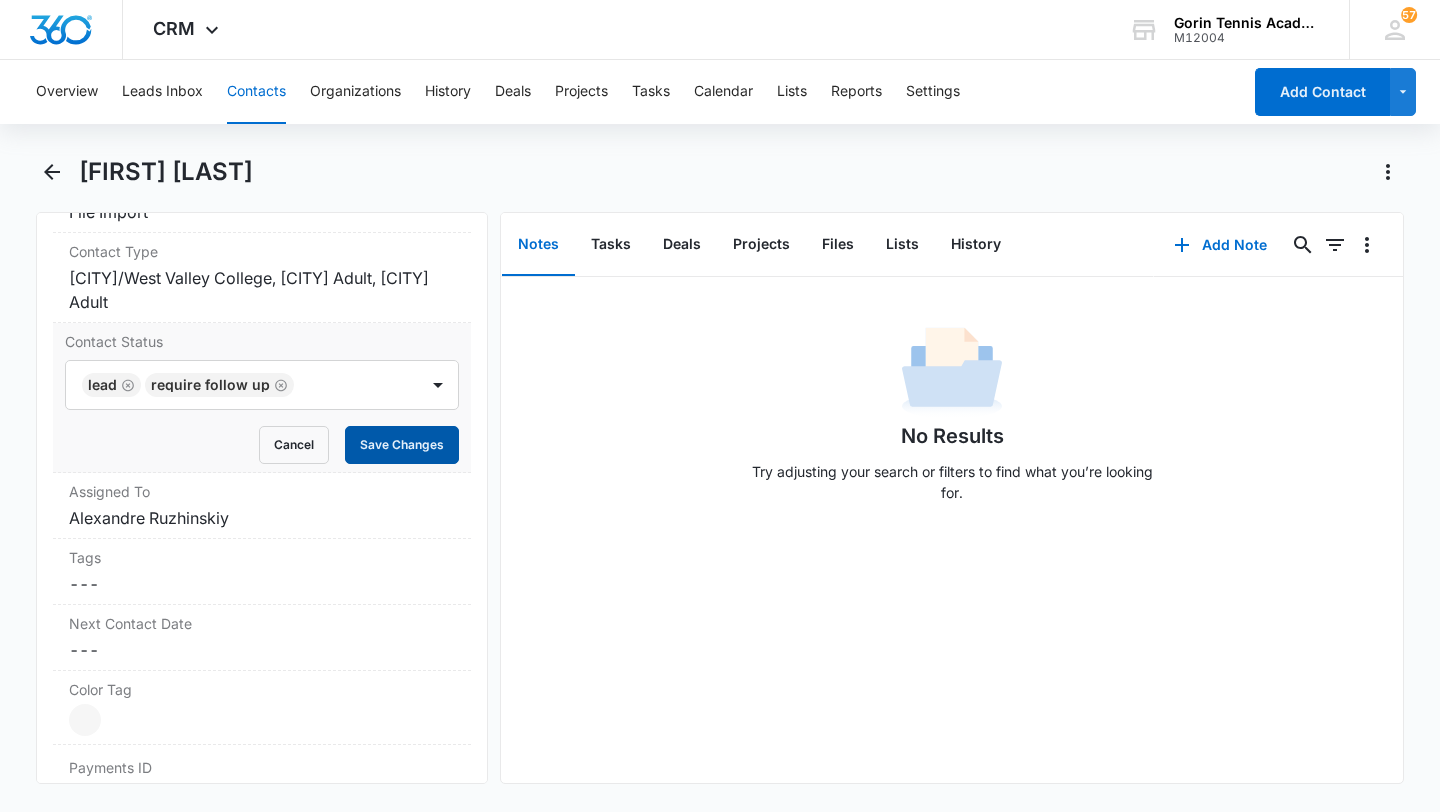 click on "Save Changes" at bounding box center [402, 445] 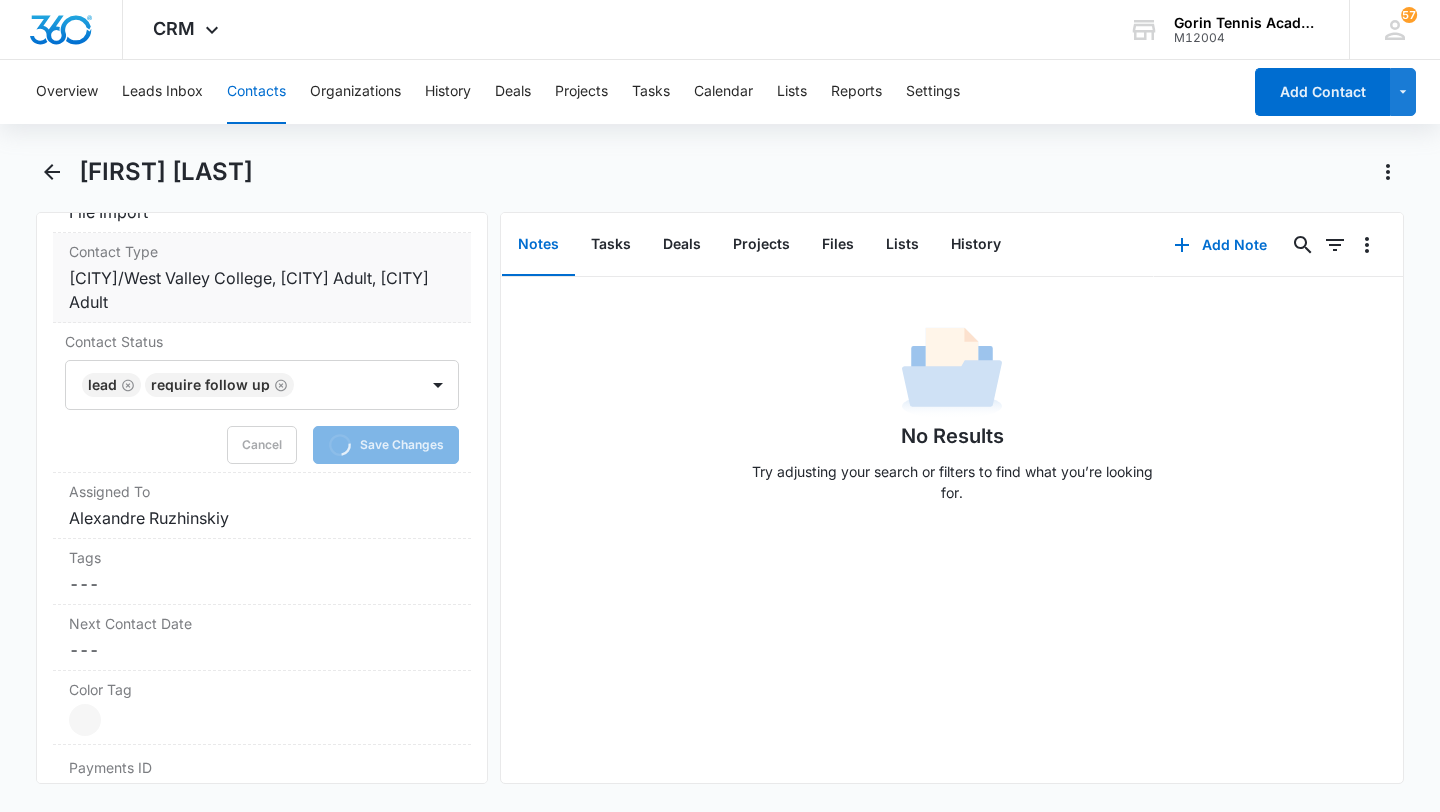 click on "Contact Type Cancel Save Changes [CITY]/[CITY] College, [CITY] Adult, [CITY] Adult" at bounding box center (262, 278) 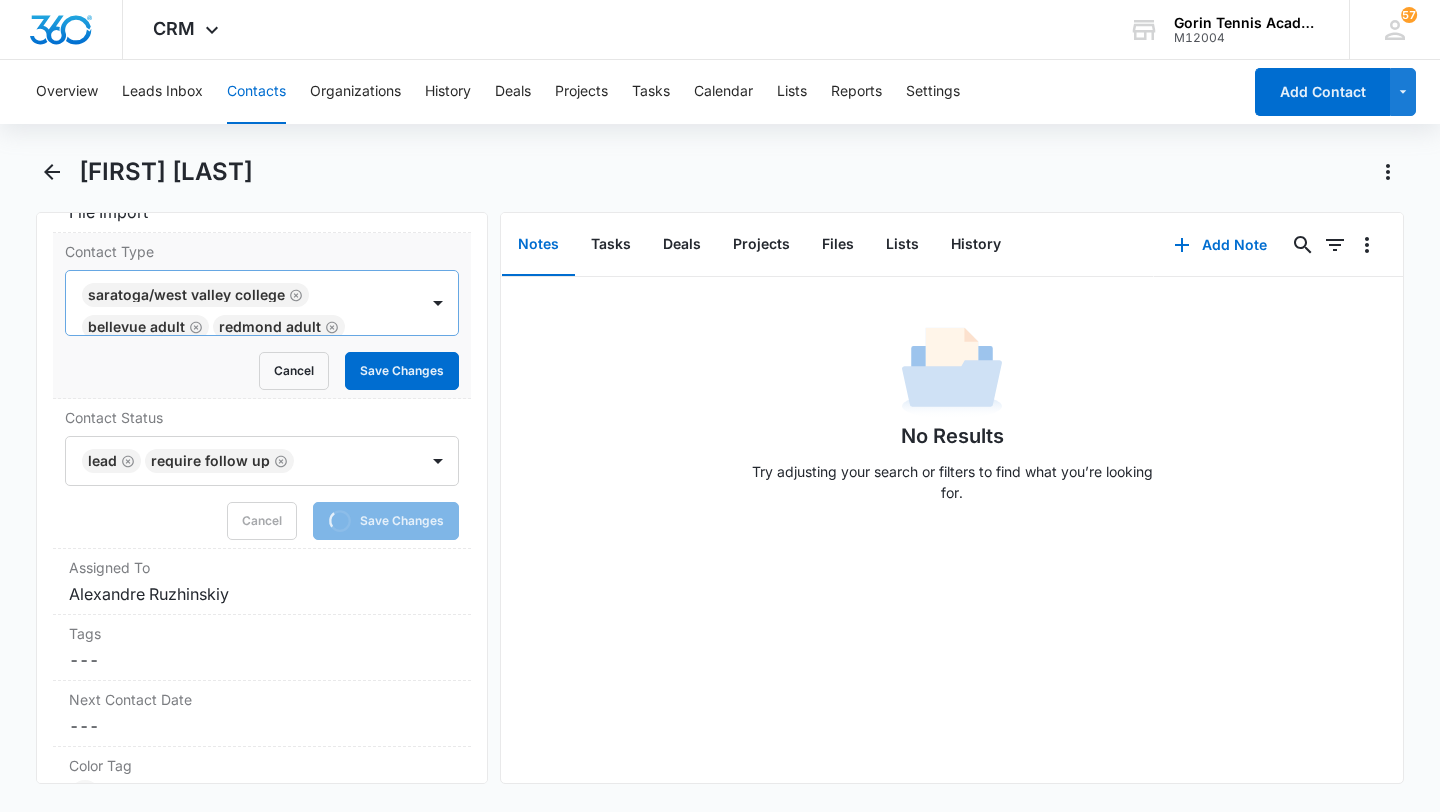 click on "[CITY]/[CITY] College [CITY] Adult [CITY] Adult" at bounding box center [242, 303] 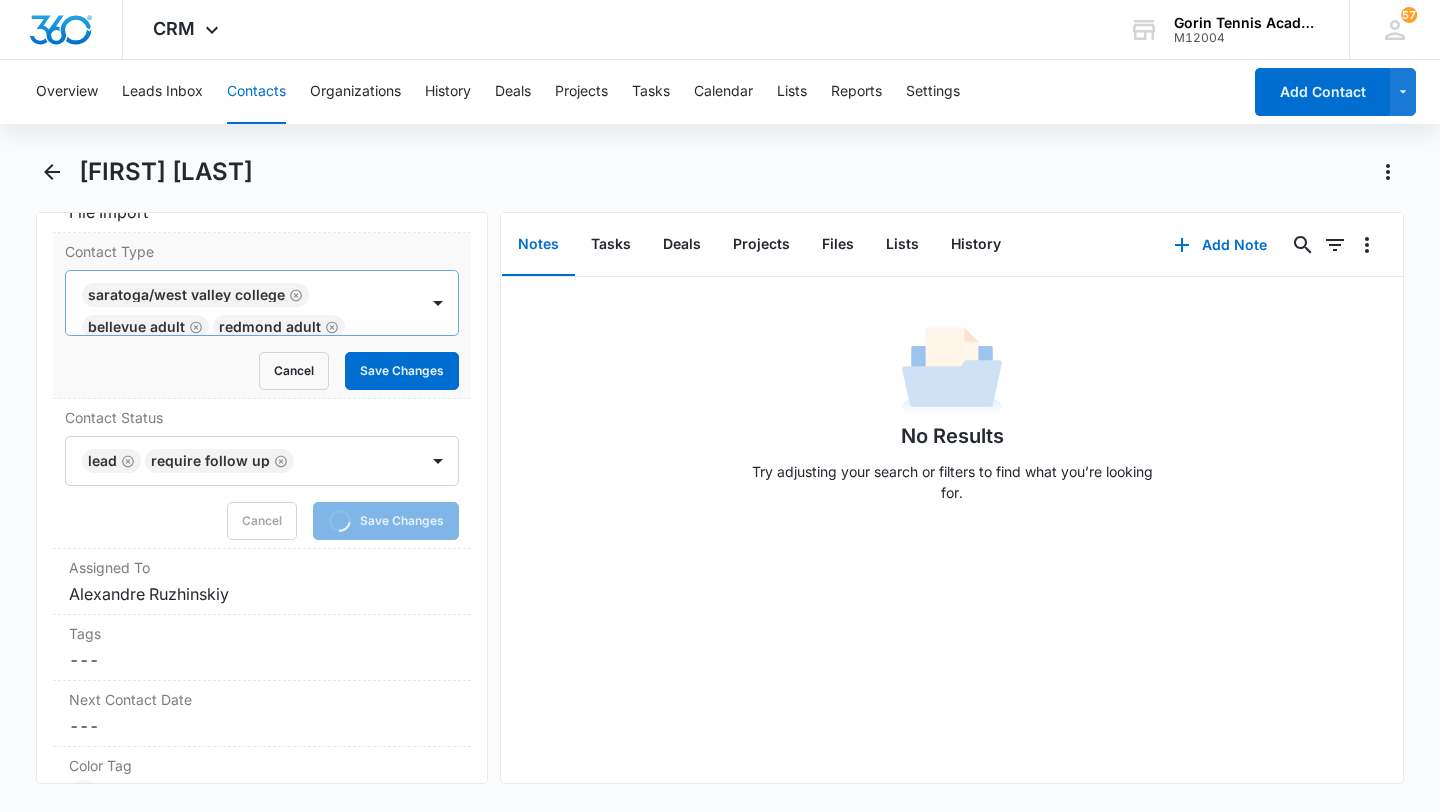 scroll, scrollTop: 4, scrollLeft: 0, axis: vertical 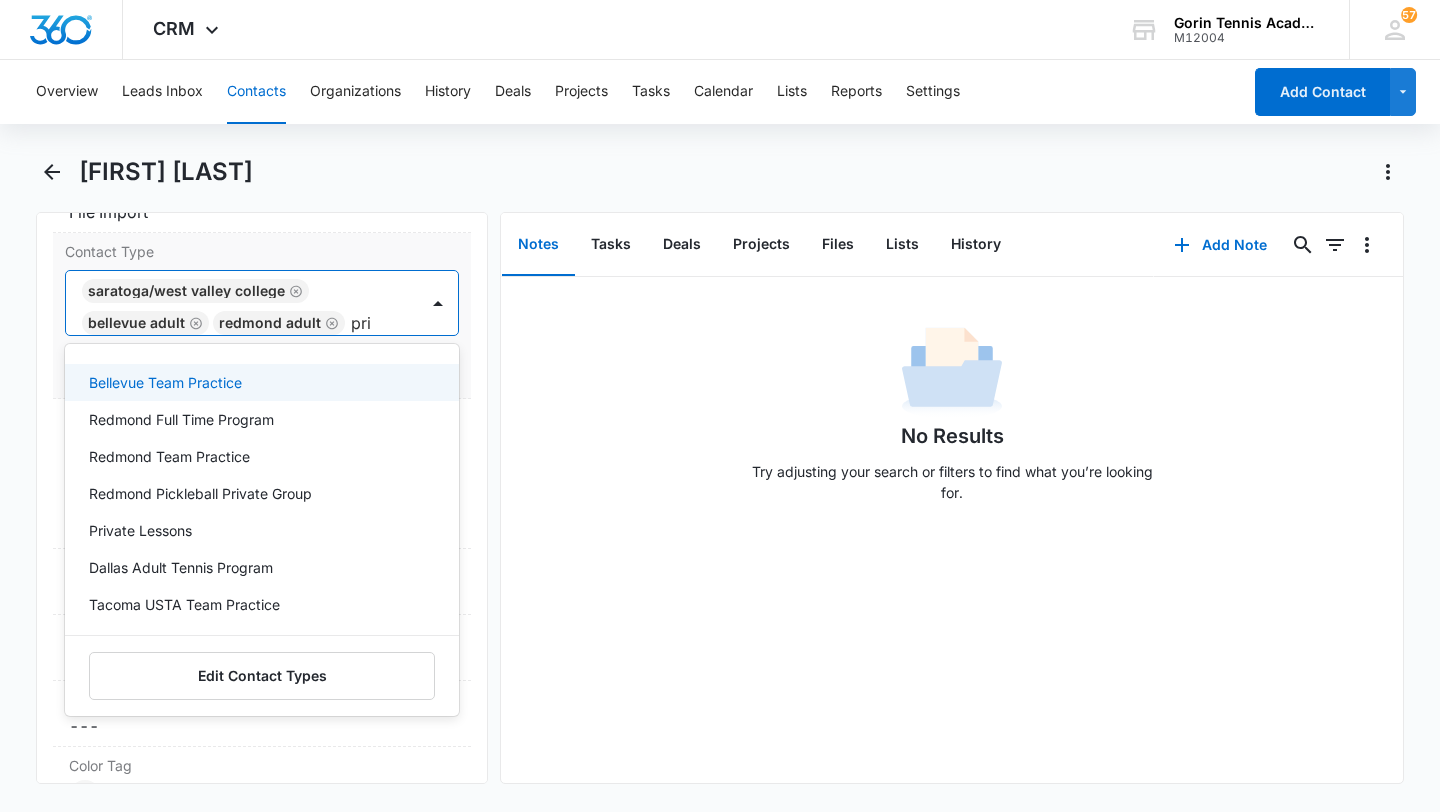 type on "priv" 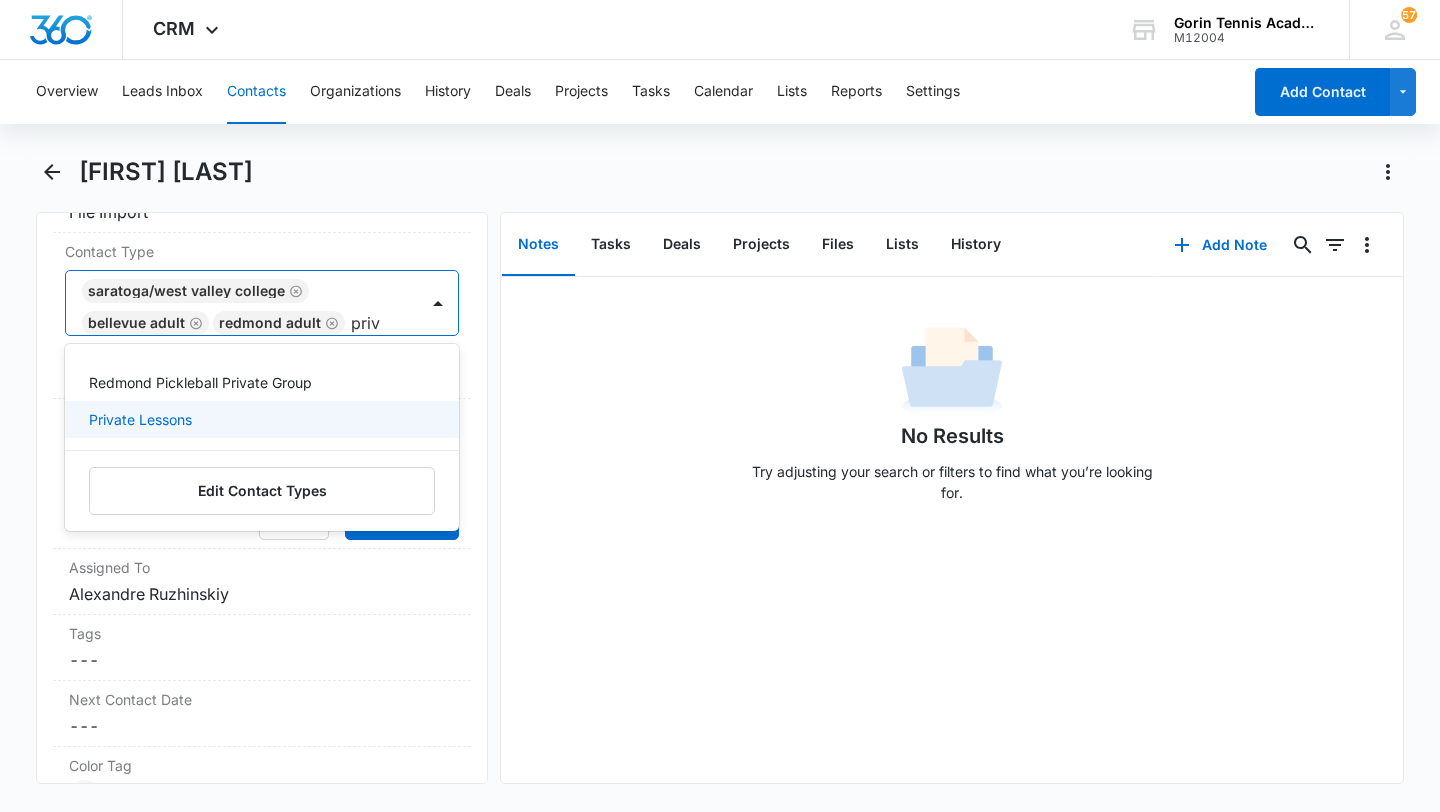 click on "Private Lessons" at bounding box center [262, 419] 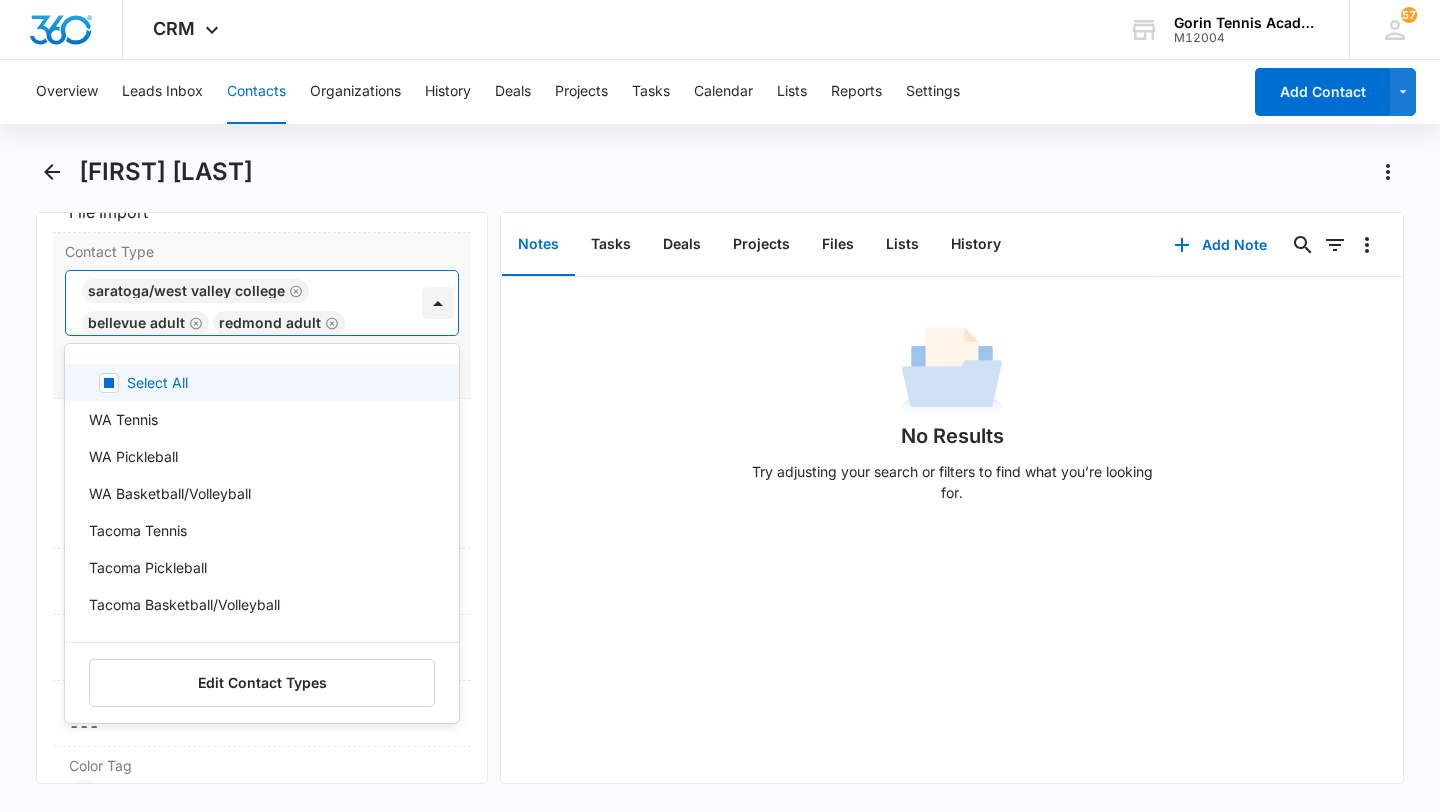 click at bounding box center (438, 303) 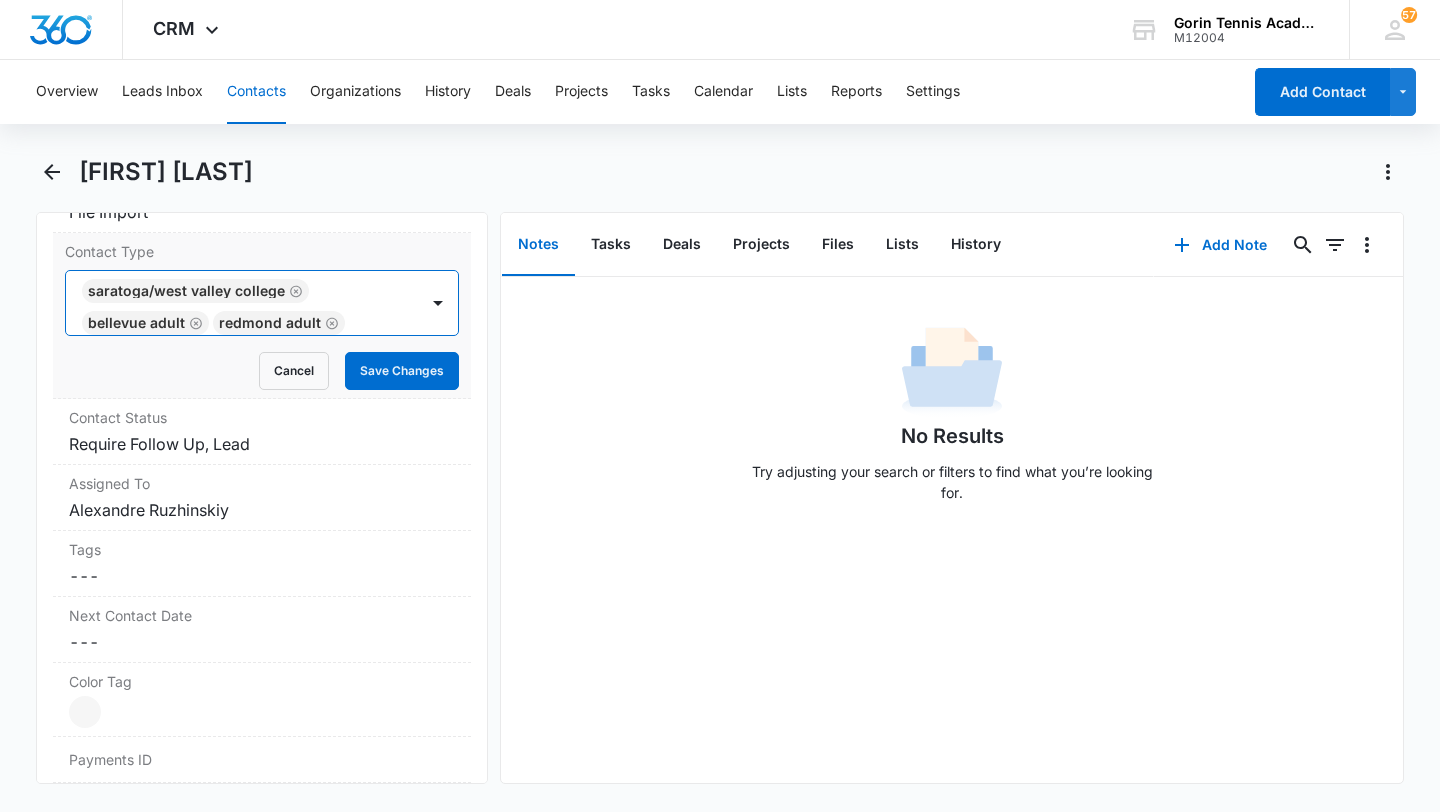 scroll, scrollTop: 48, scrollLeft: 0, axis: vertical 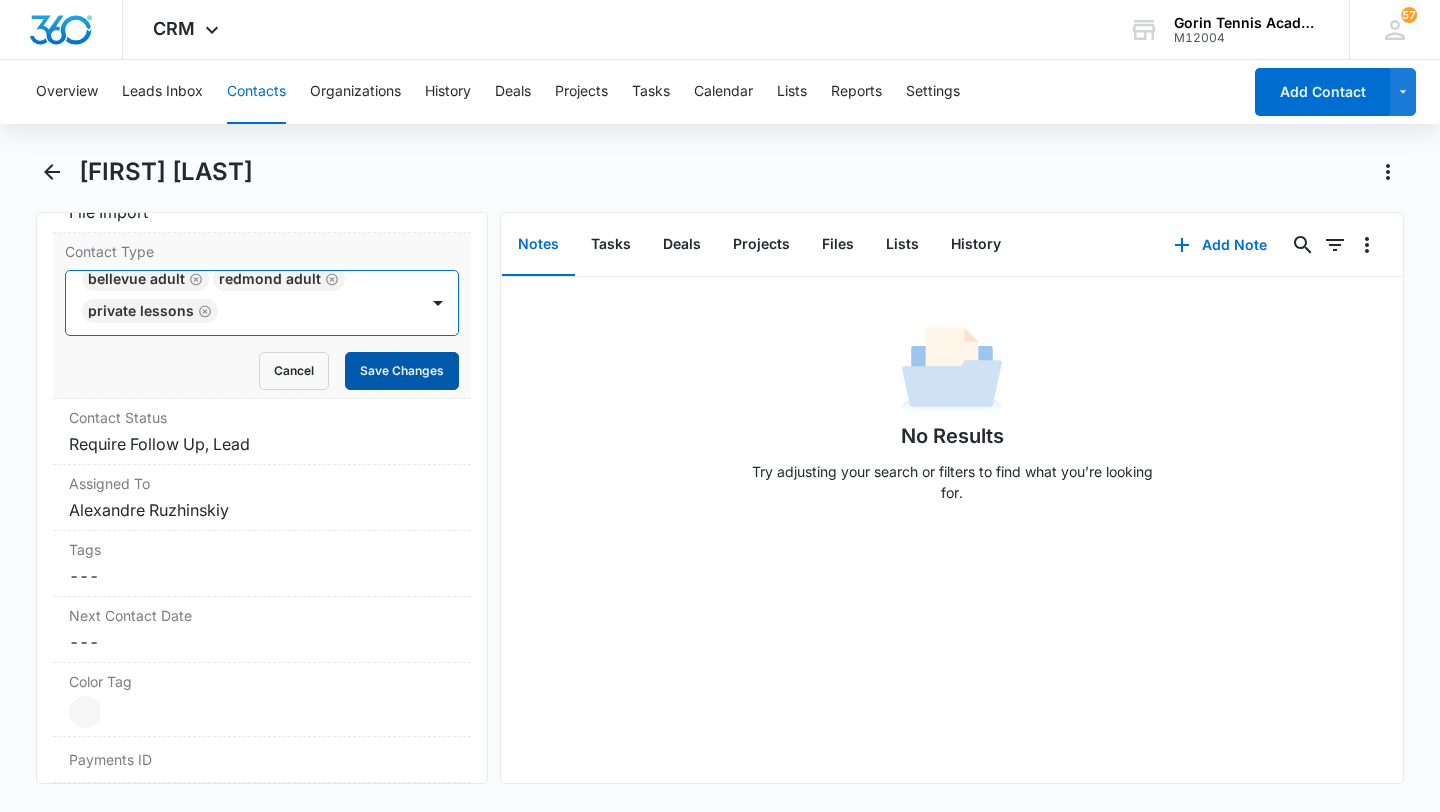 click on "Save Changes" at bounding box center [402, 371] 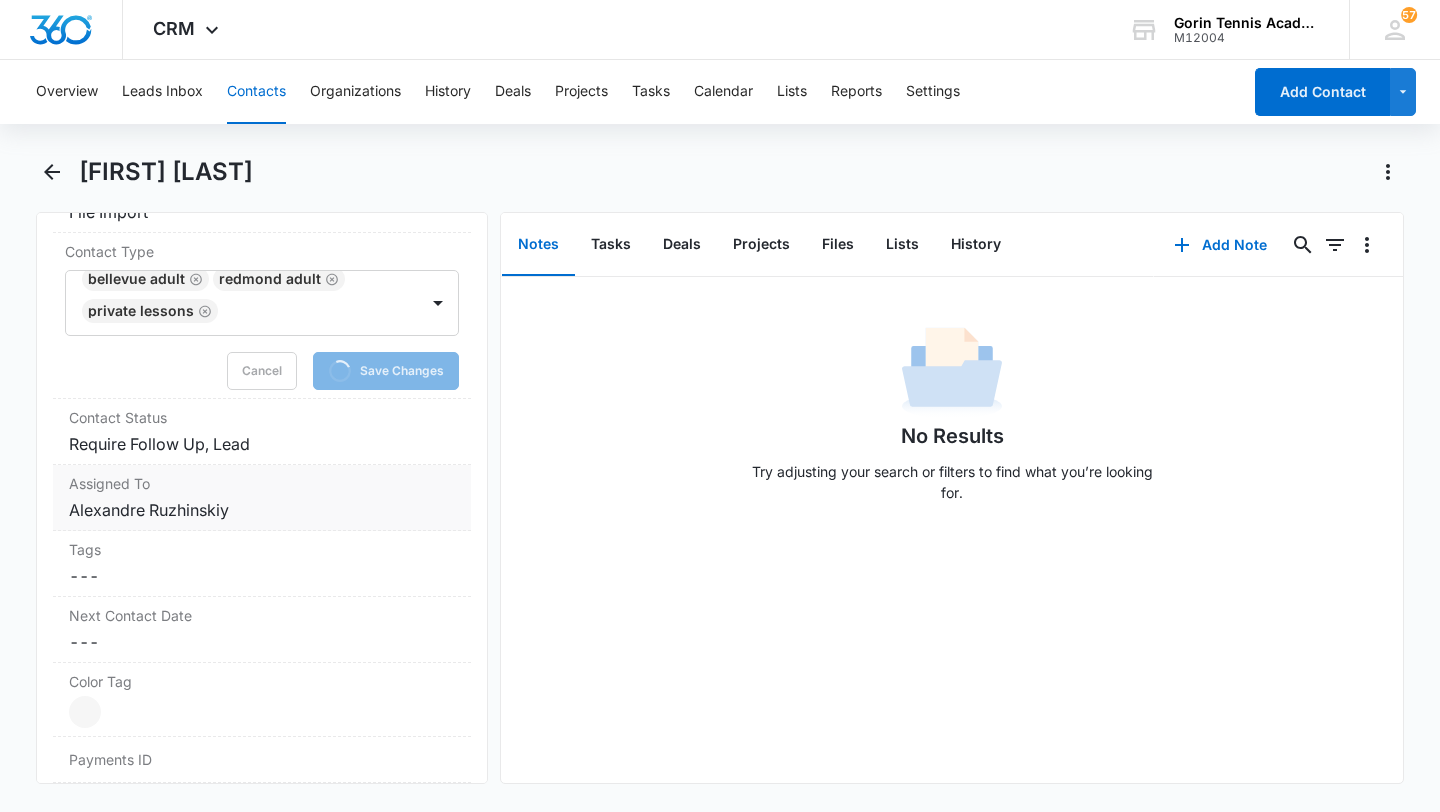click on "Cancel Save Changes [FIRST] [LAST]" at bounding box center (262, 510) 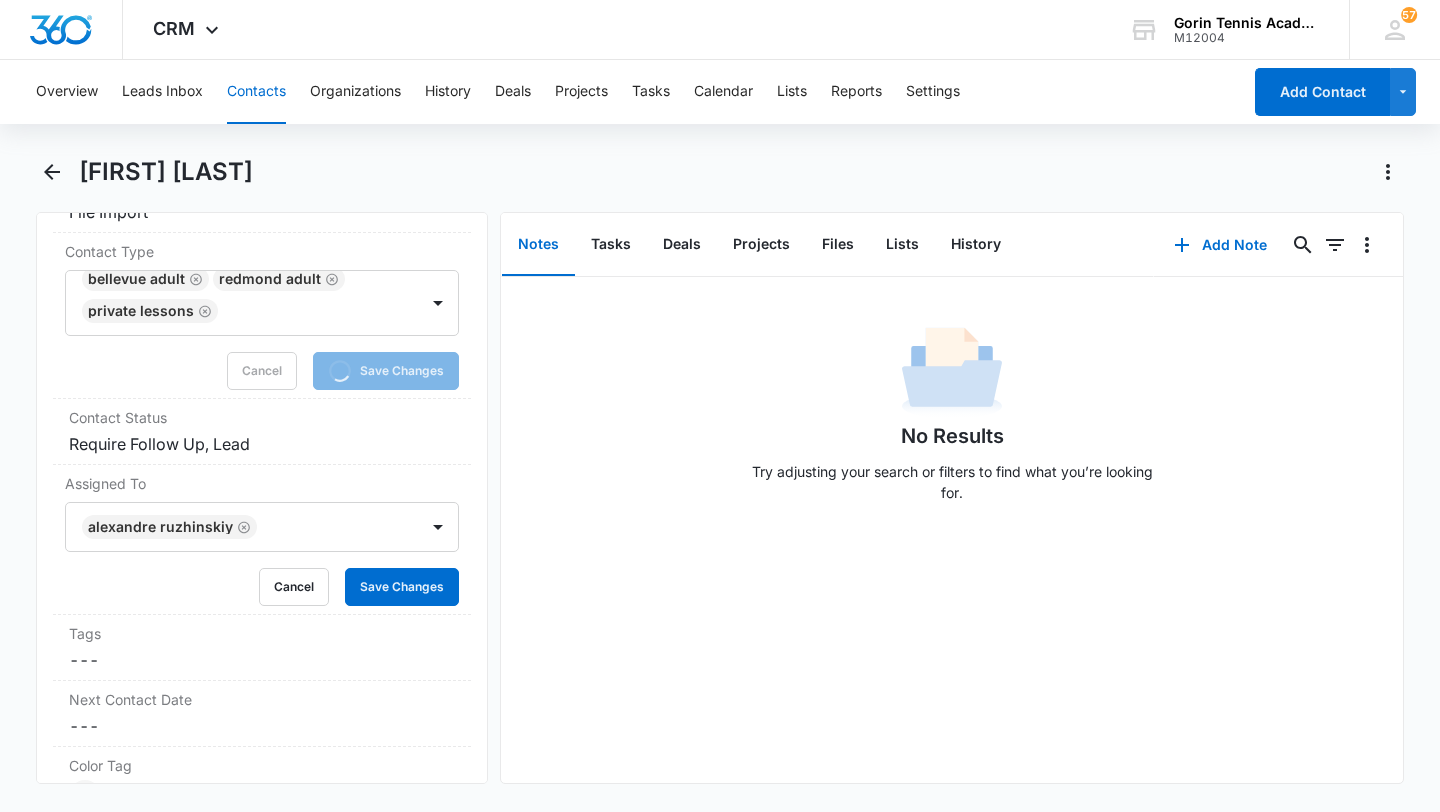 click at bounding box center (327, 527) 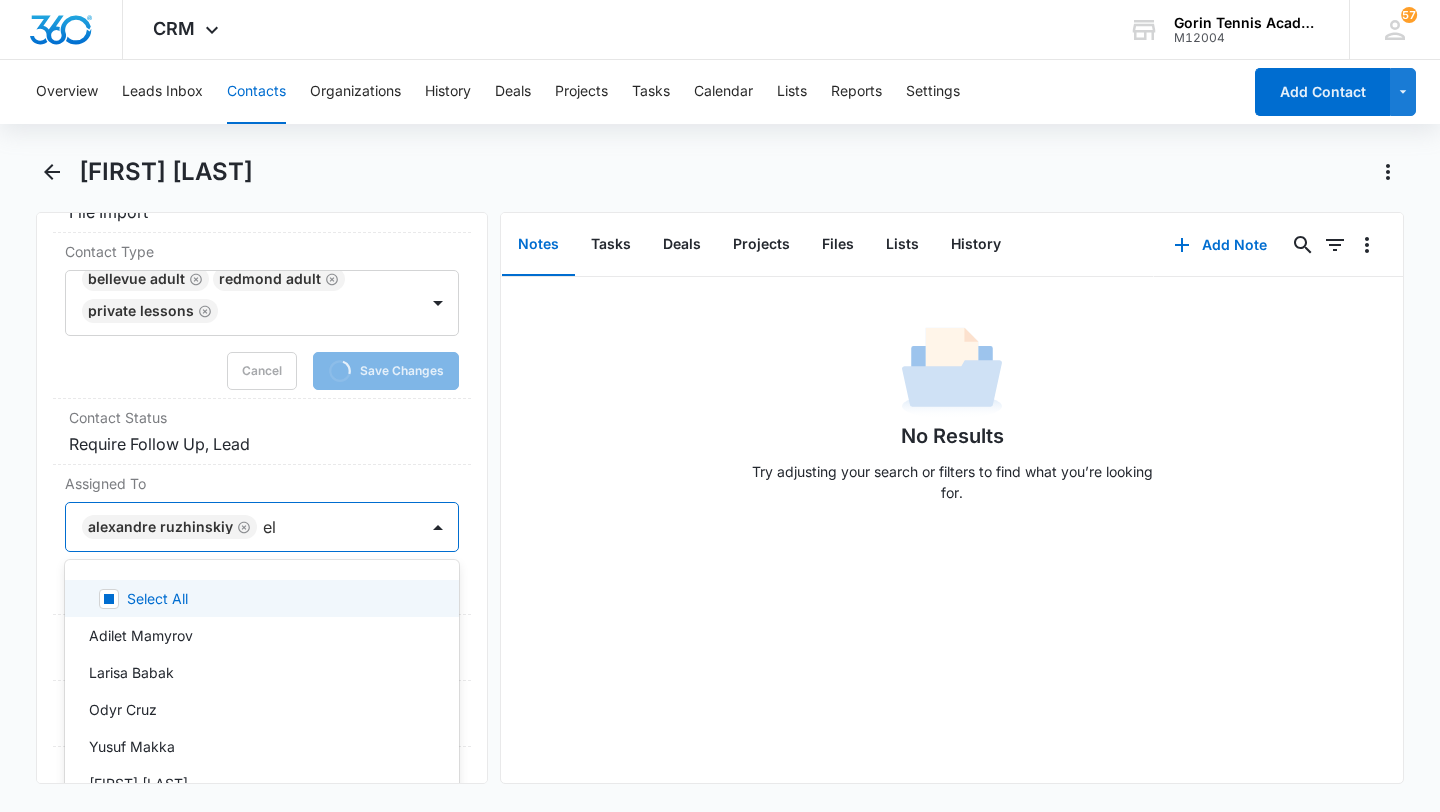 type on "eli" 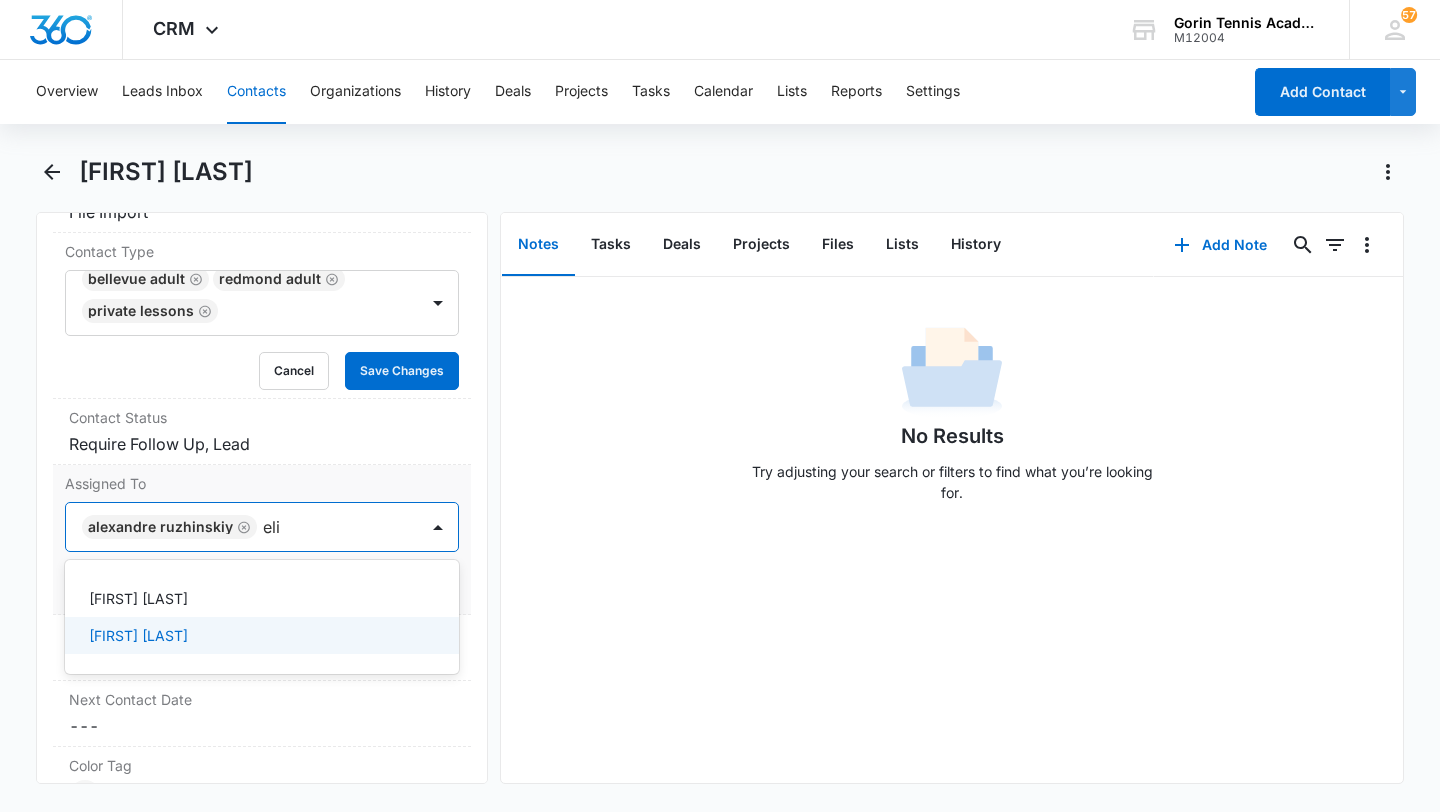 click on "[FIRST] [LAST]" at bounding box center [260, 635] 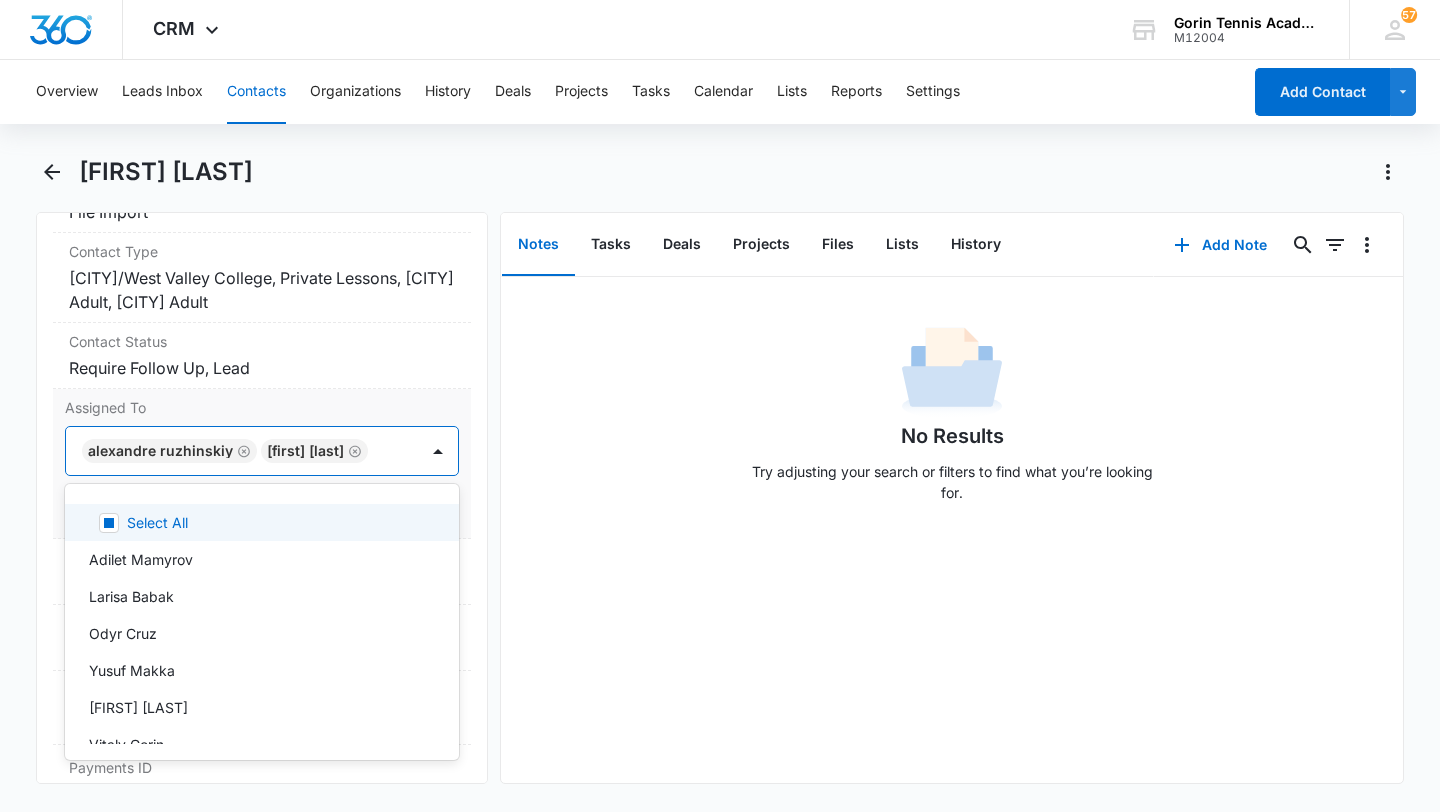 click on "[FIRST] [LAST] [FIRST] [LAST]" at bounding box center (242, 451) 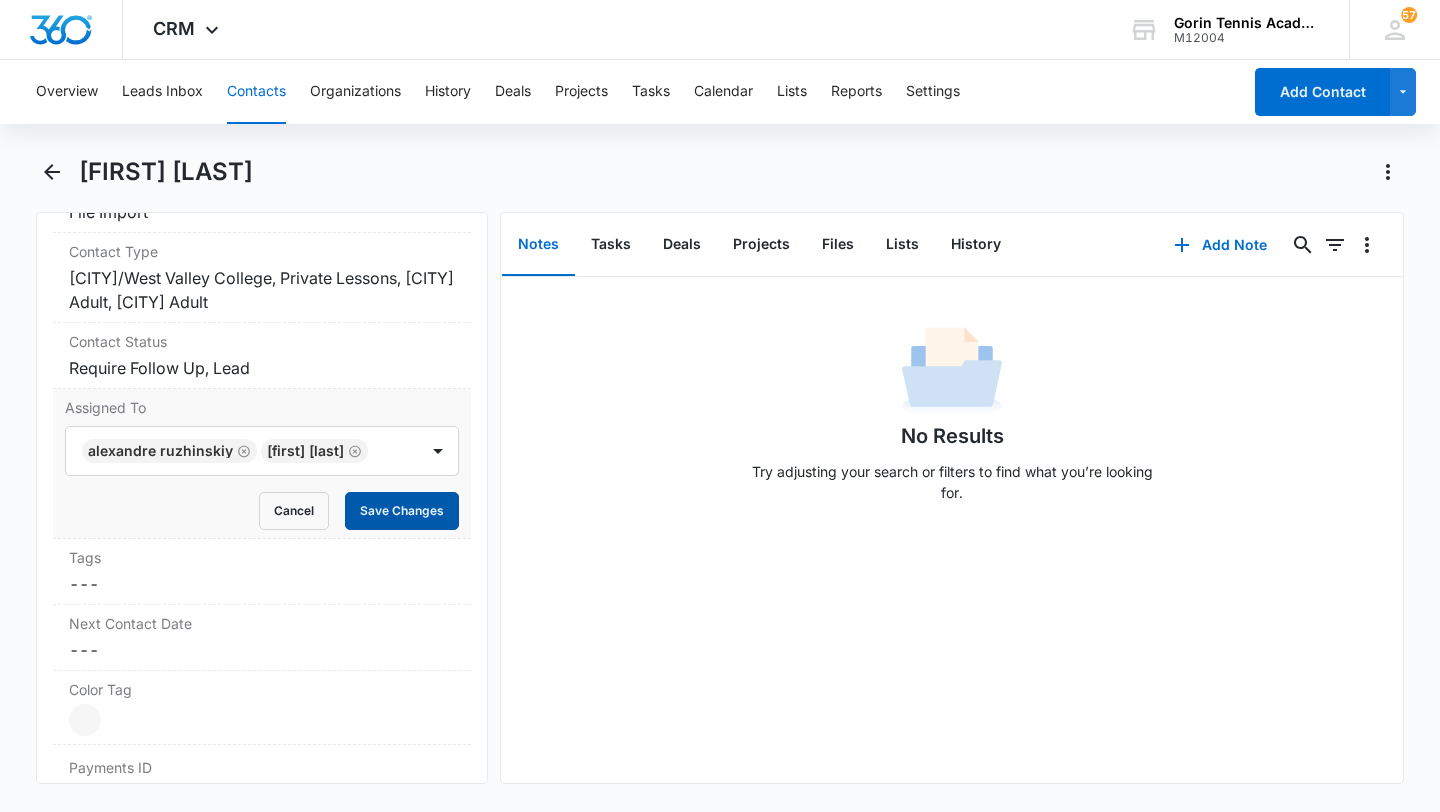 click on "Save Changes" at bounding box center (402, 511) 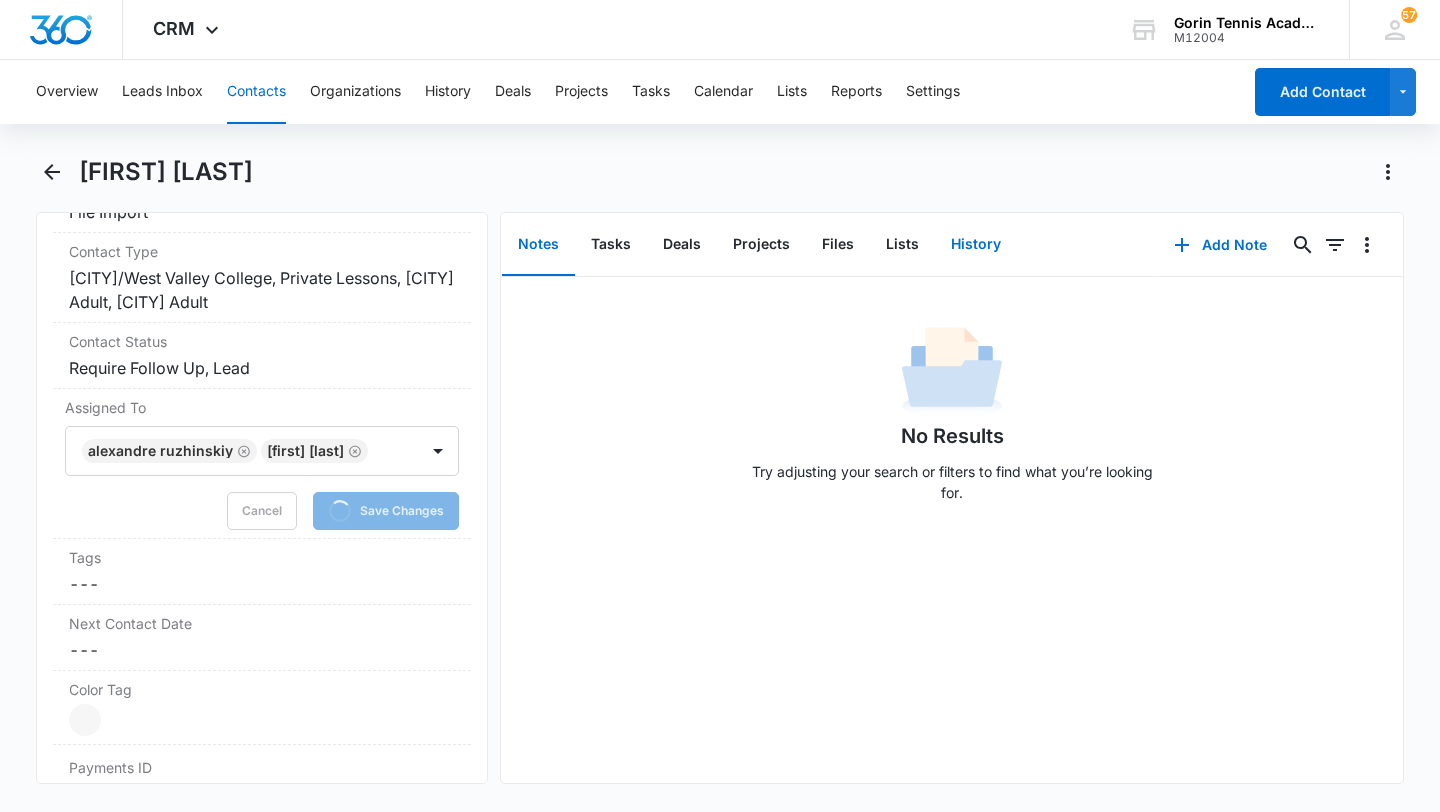 click on "History" at bounding box center [976, 245] 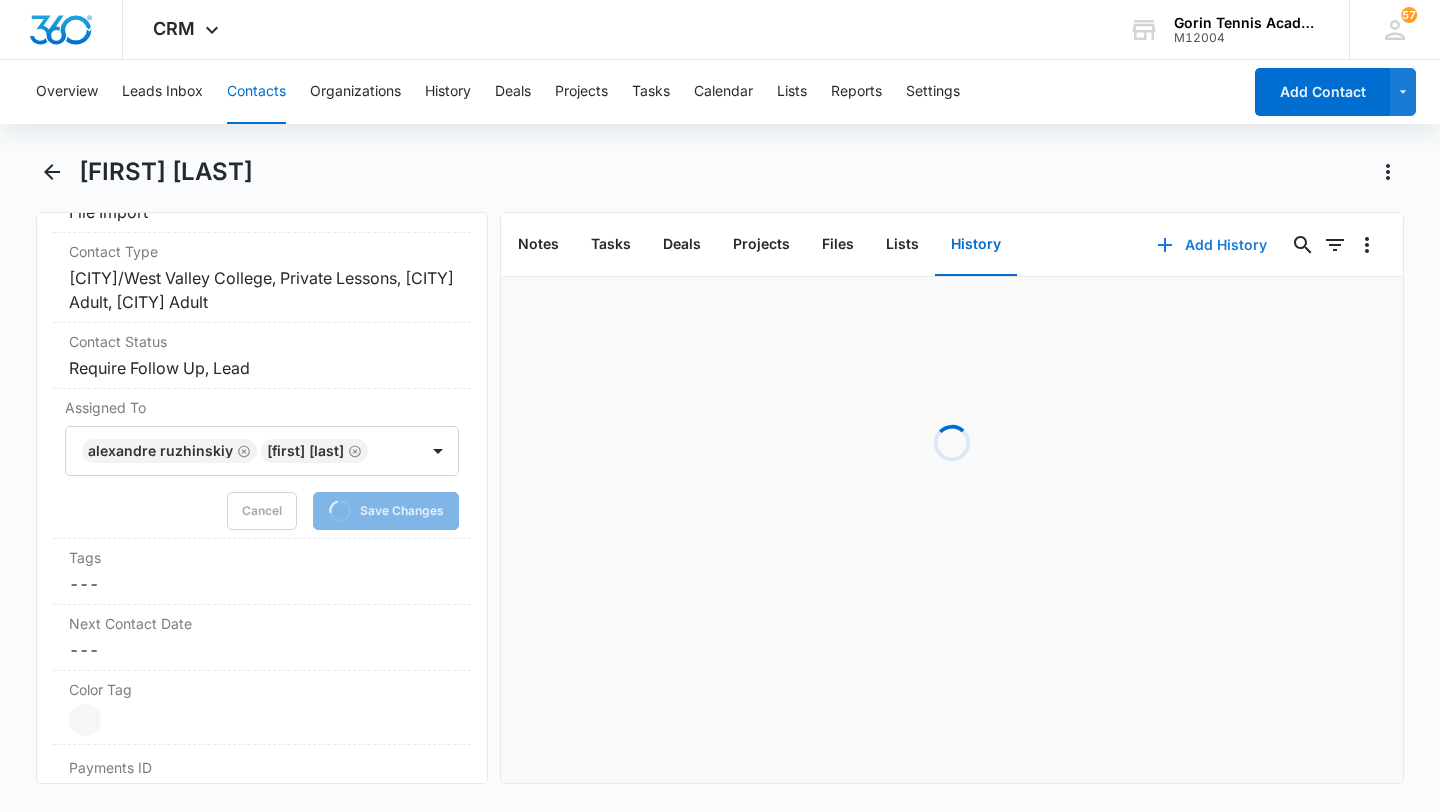 click on "Add History" at bounding box center [1212, 245] 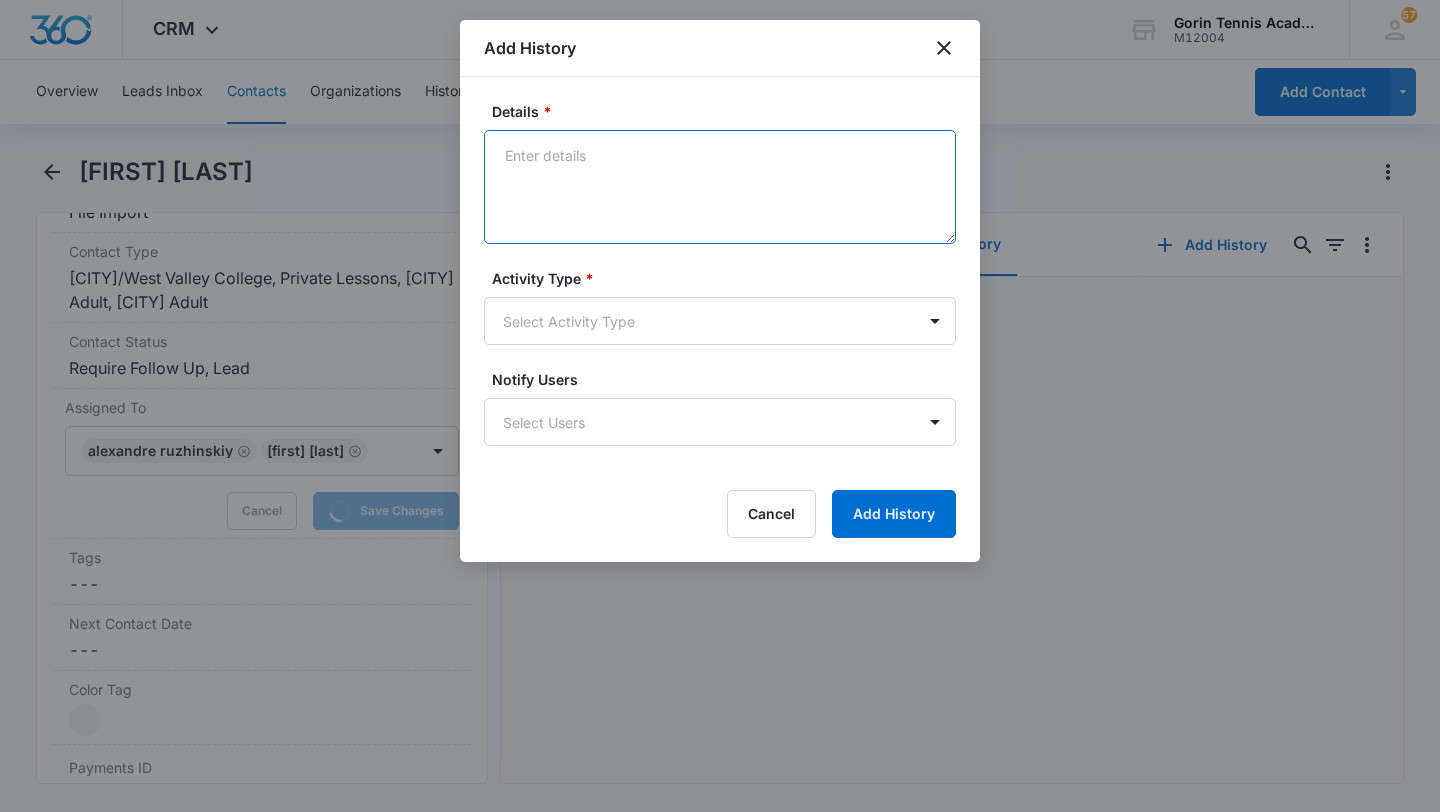 click on "Details *" at bounding box center [720, 187] 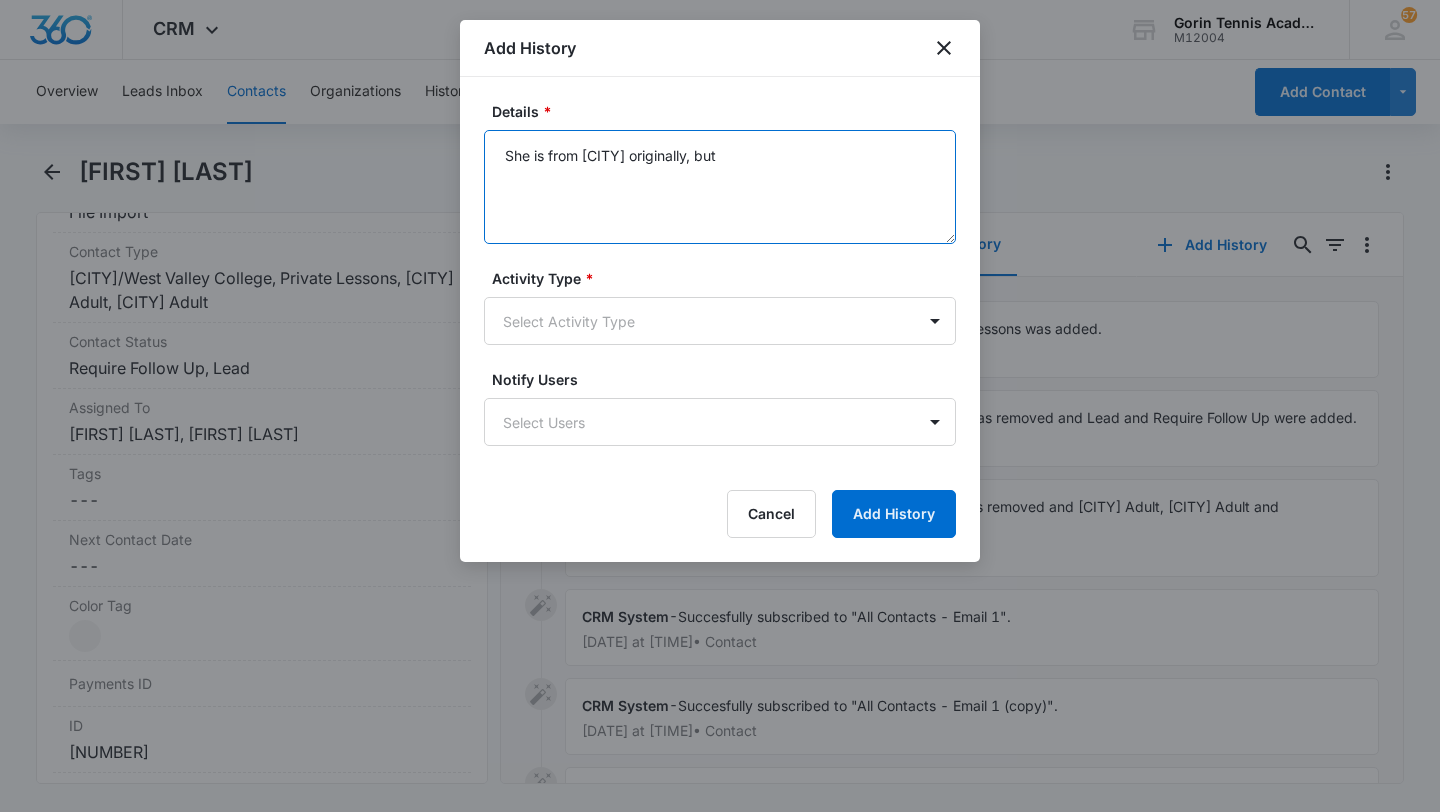 click on "She is from [CITY] originally, but" at bounding box center [720, 187] 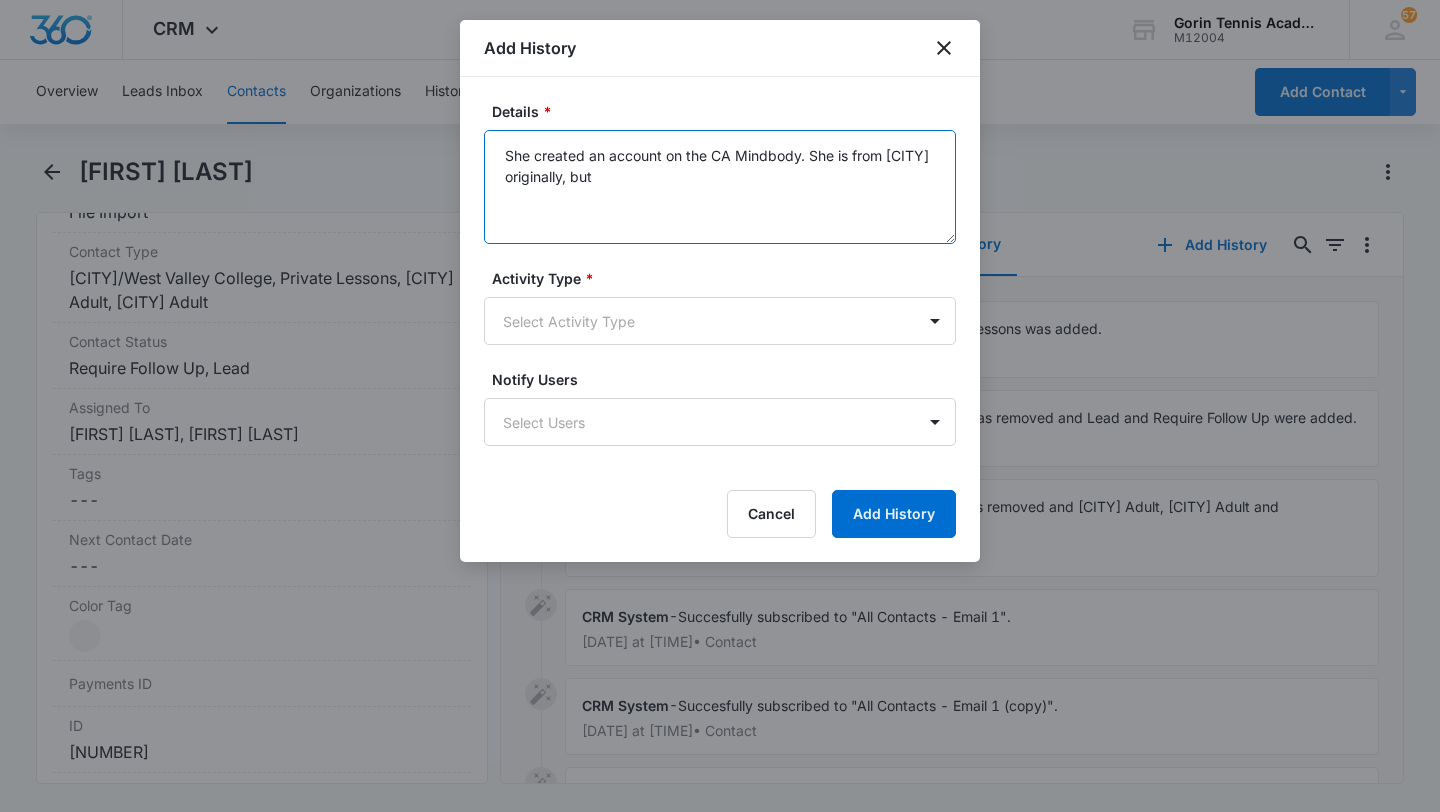 click on "She created an account on the CA Mindbody. She is from [CITY] originally, but" at bounding box center [720, 187] 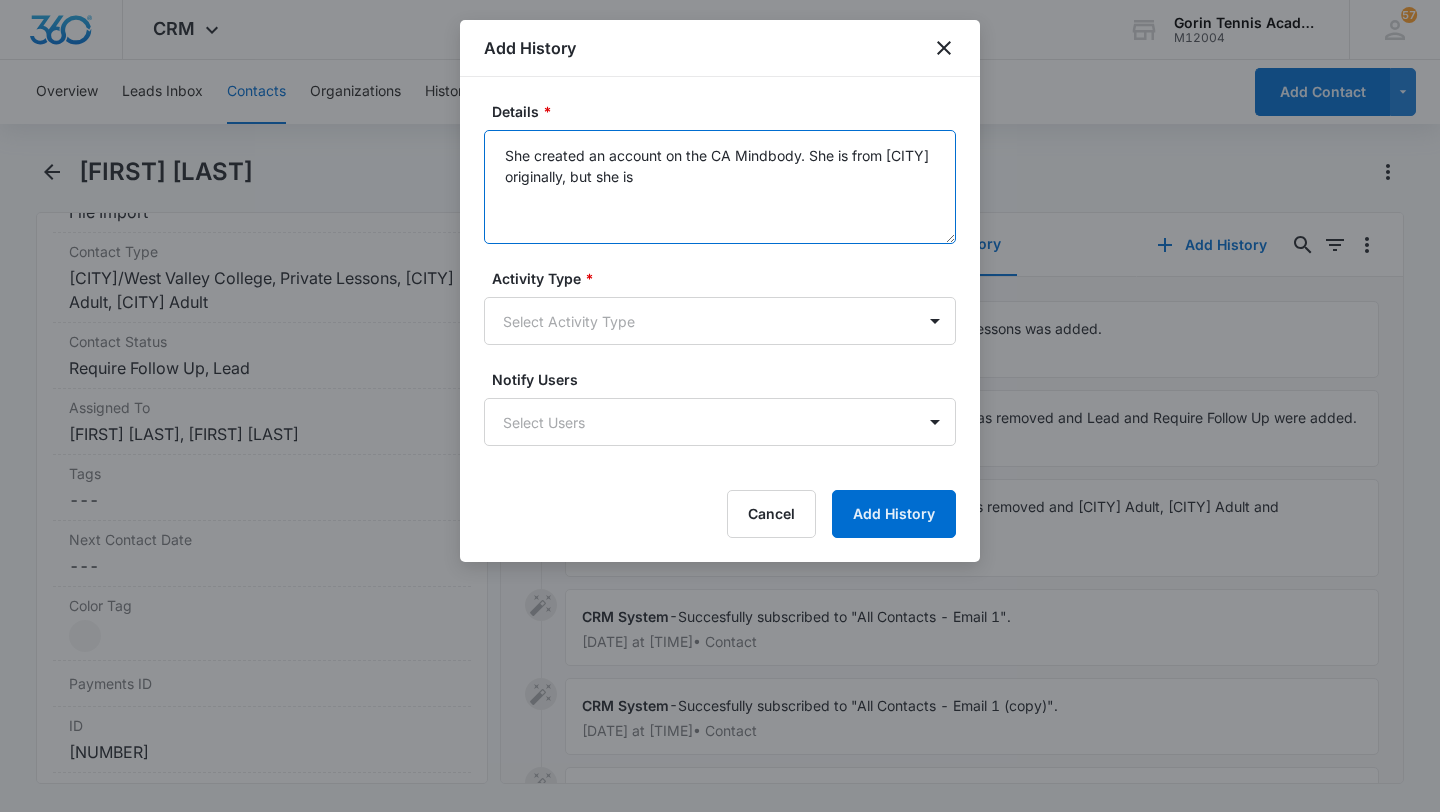 paste on "coming to [AREA] for work, and was hoping to join some classes or tennis cardio" 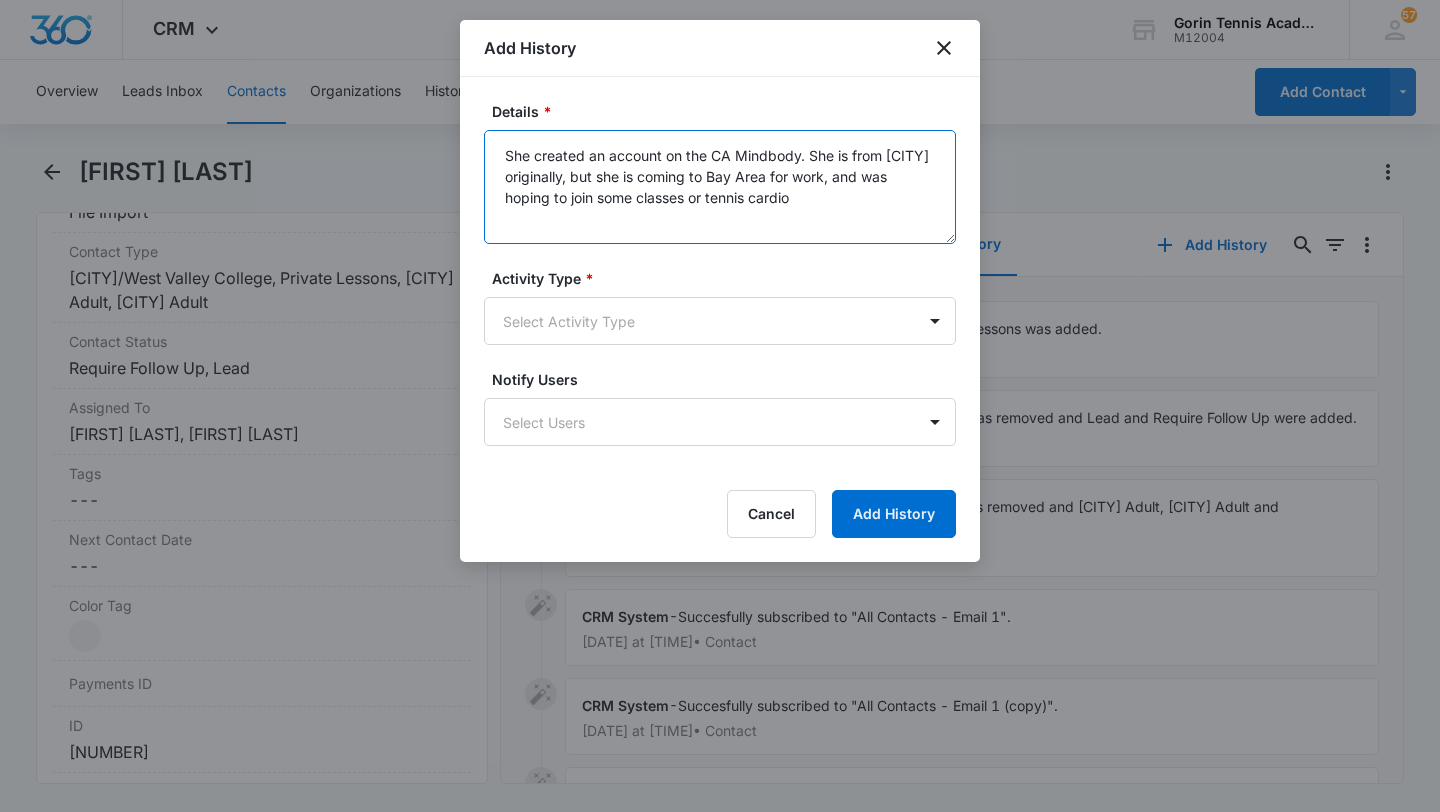 click on "She created an account on the CA Mindbody. She is from [CITY] originally, but she is coming to Bay Area for work, and was hoping to join some classes or tennis cardio" at bounding box center [720, 187] 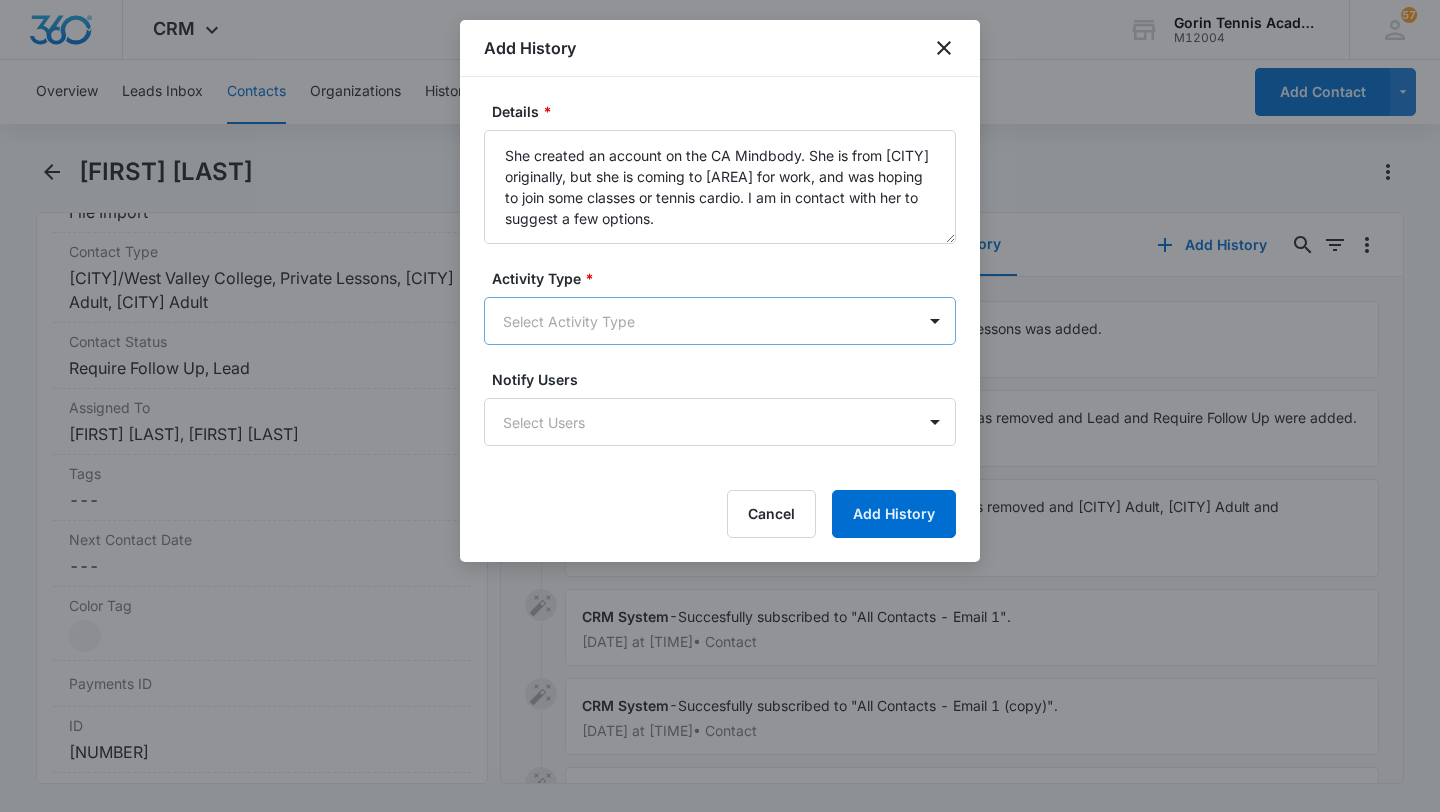 click on "CRM Apps Reputation Websites Forms CRM Email Social Shop Payments POS Content Ads Intelligence Files Brand Settings [BRAND] M12004 Your Accounts View All 57 EV [FIRST] [LAST] [FIRST]@[DOMAIN].com My Profile 57 Notifications Support Logout Terms & Conditions   •   Privacy Policy Overview Leads Inbox Contacts Organizations History Deals Projects Tasks Calendar Lists Reports Settings Add Contact [FIRST] [LAST] Remove [INITIAL] [LAST] Contact Info Name Cancel Save Changes [FIRST] [LAST] Phone Cancel Save Changes ([AREA]) [PREFIX]-[LINE] Email Cancel Save Changes [EMAIL]@[DOMAIN].com Organization Cancel Save Changes --- Address Cancel Save Changes --- Details Source Cancel Save Changes File Import Contact Type Cancel Save Changes [CITY]/[CITY] College, Private Lessons, [CITY] Adult, [CITY] Adult Contact Status Cancel Save Changes Require Follow Up, Lead Assigned To Cancel Save Changes [FIRST] [LAST], [FIRST] [LAST] Tags Cancel Save Changes --- Next Contact Date Cancel Save Changes ID" at bounding box center (720, 406) 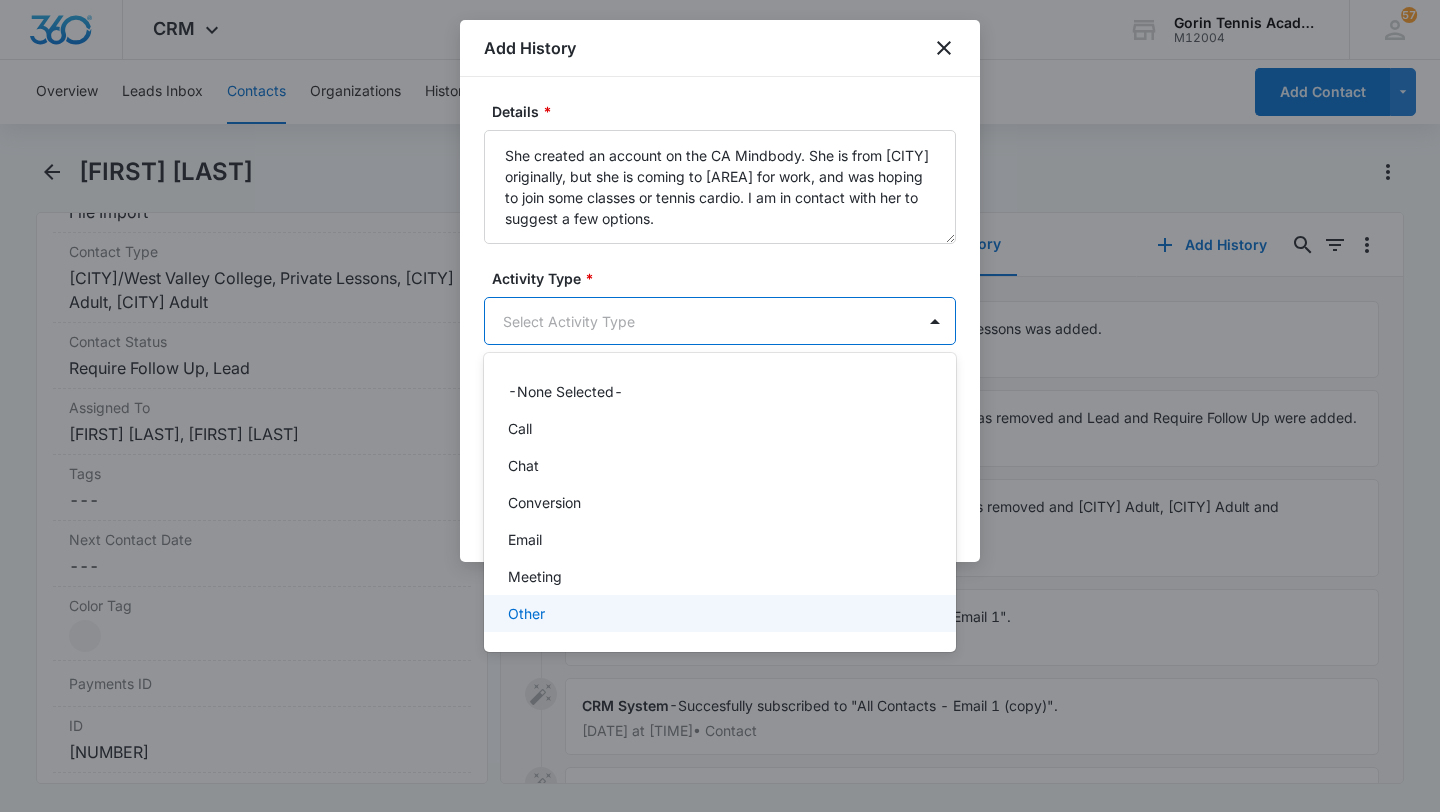 click on "Other" at bounding box center [718, 613] 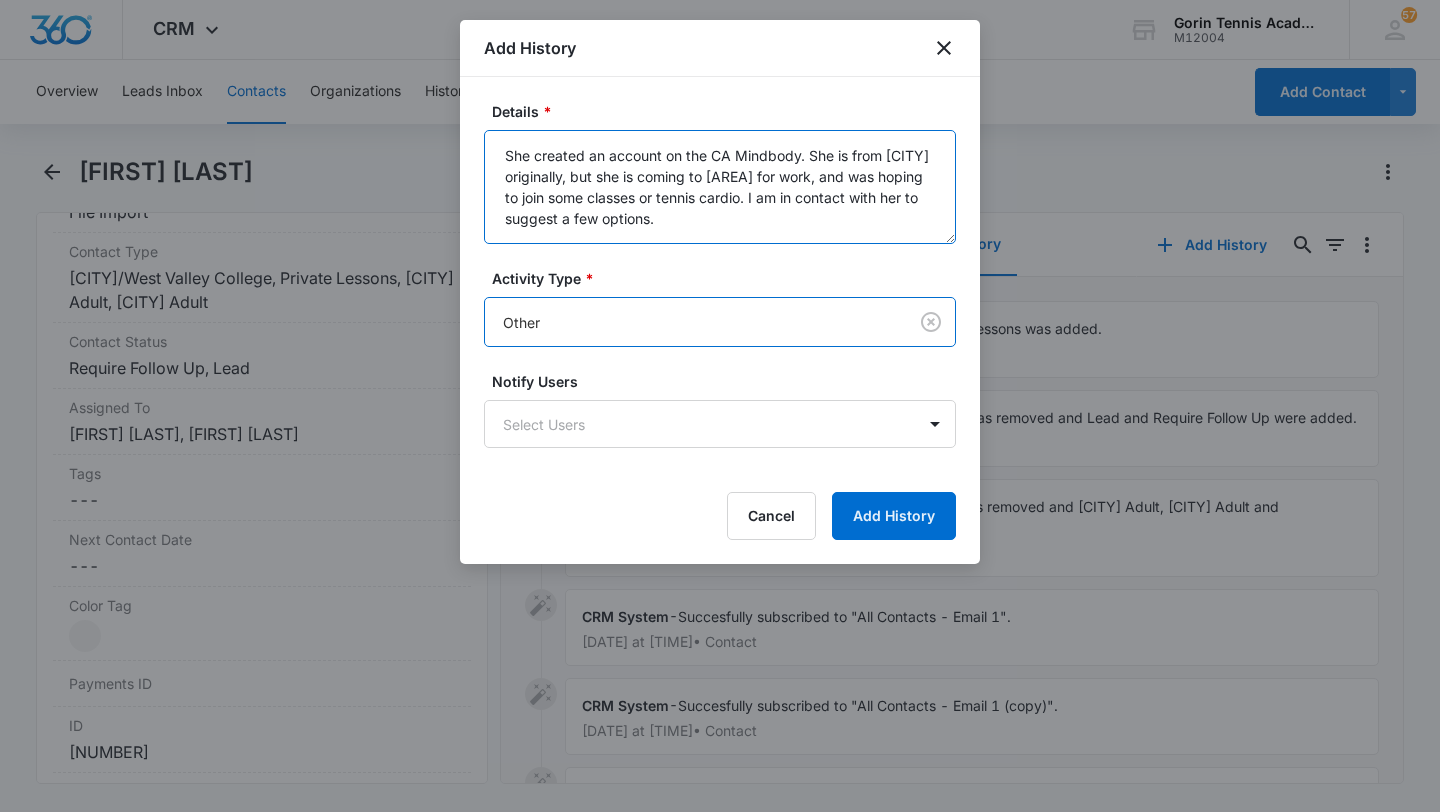 click on "She created an account on the CA Mindbody. She is from [CITY] originally, but she is coming to [AREA] for work, and was hoping to join some classes or tennis cardio. I am in contact with her to suggest a few options." at bounding box center [720, 187] 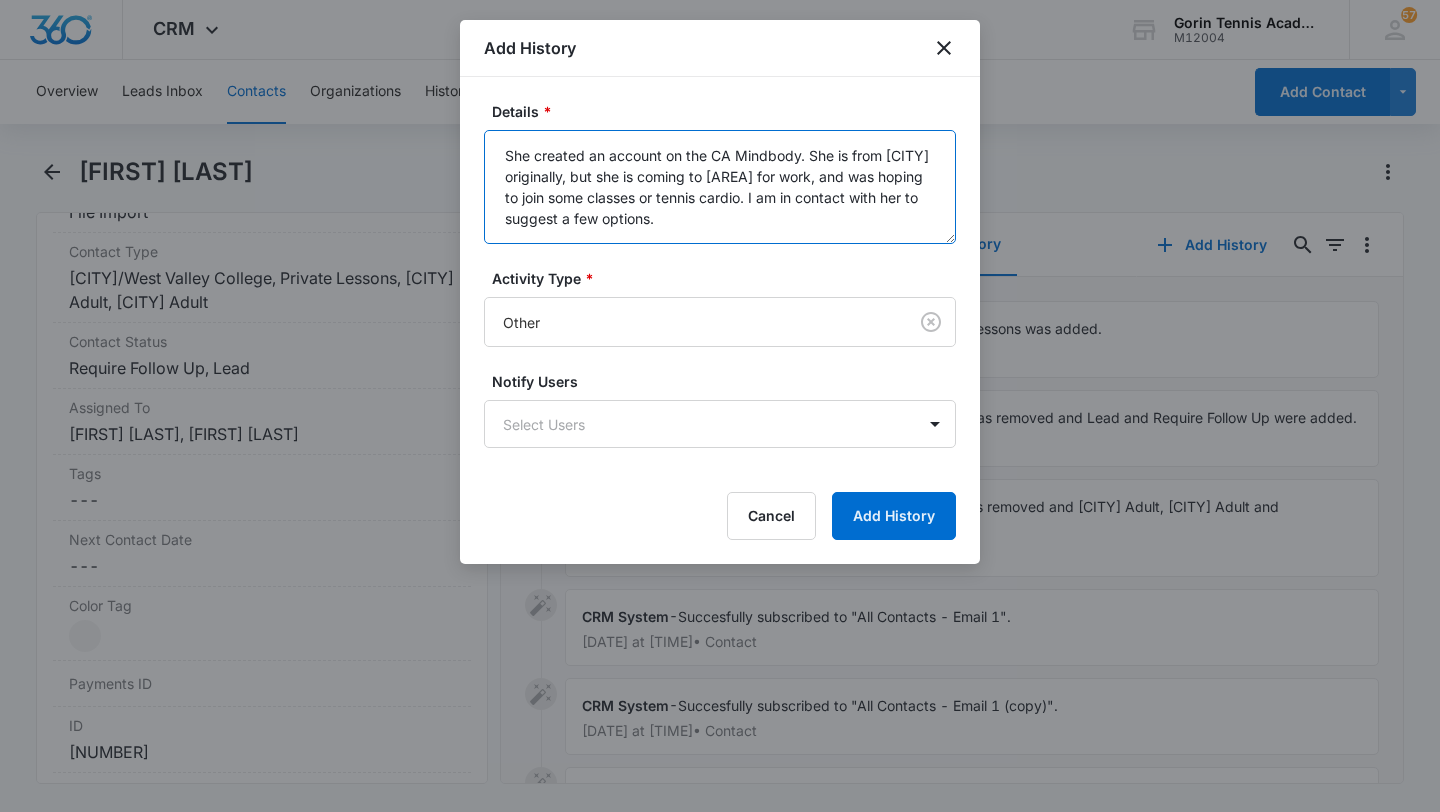 click on "She created an account on the CA Mindbody. She is from [CITY] originally, but she is coming to [AREA] for work, and was hoping to join some classes or tennis cardio. I am in contact with her to suggest a few options." at bounding box center (720, 187) 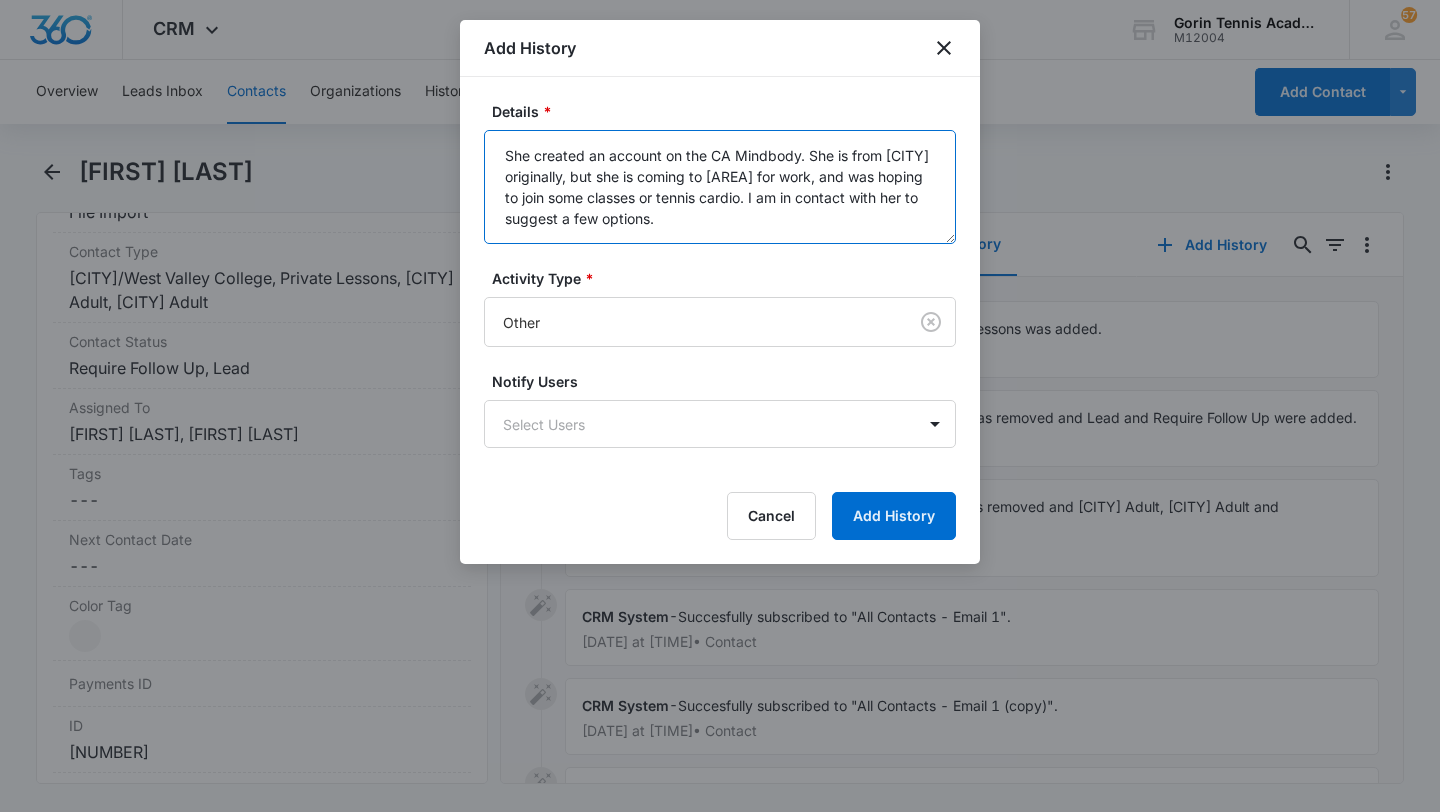 paste on "She created an account on the Bay Area Mindbody. She is originally from [CITY], but she is coming to the Bay Area for work, and was hoping to join some classes or tennis cardio. I am in contact with her to suggest a few options." 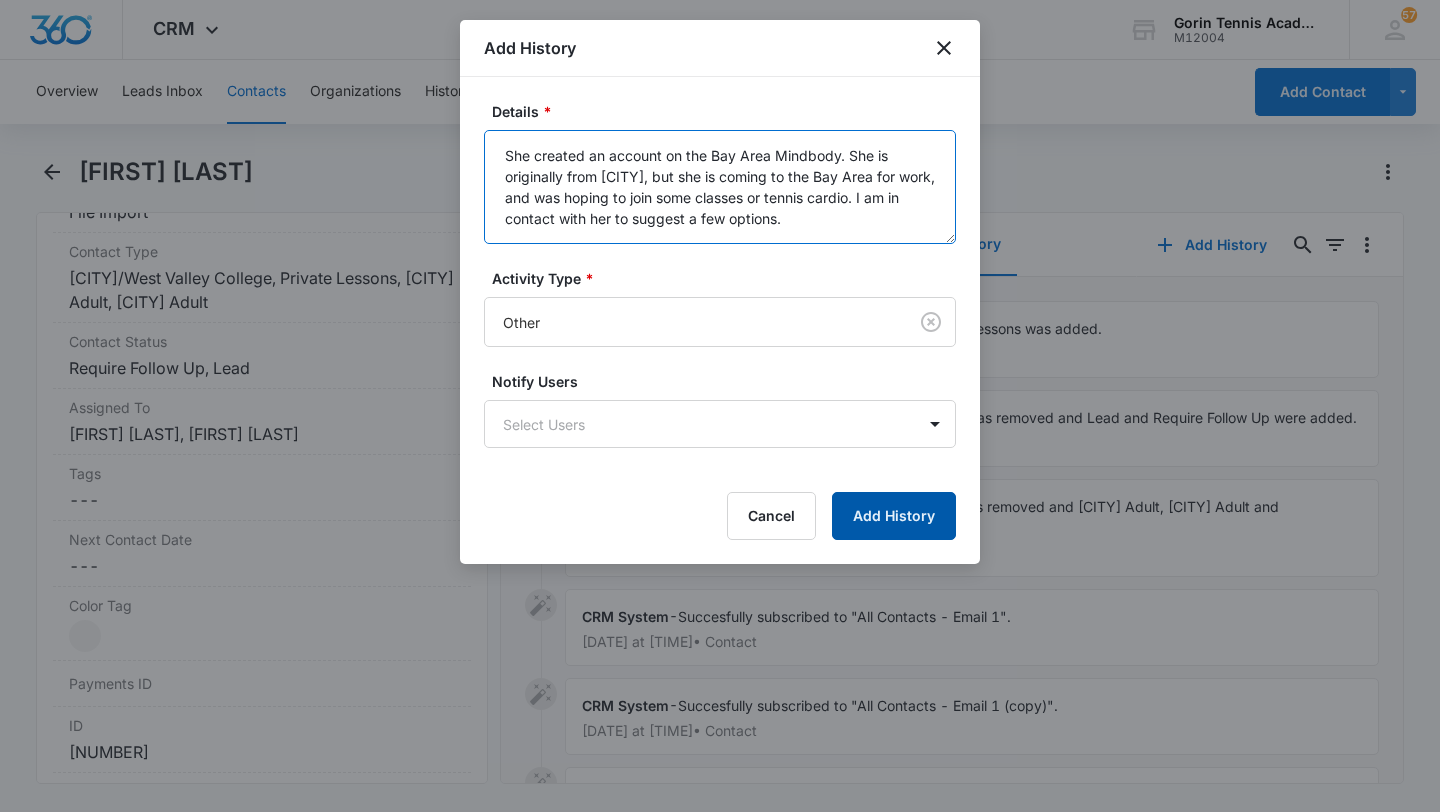 type on "She created an account on the Bay Area Mindbody. She is originally from [CITY], but she is coming to the Bay Area for work, and was hoping to join some classes or tennis cardio. I am in contact with her to suggest a few options." 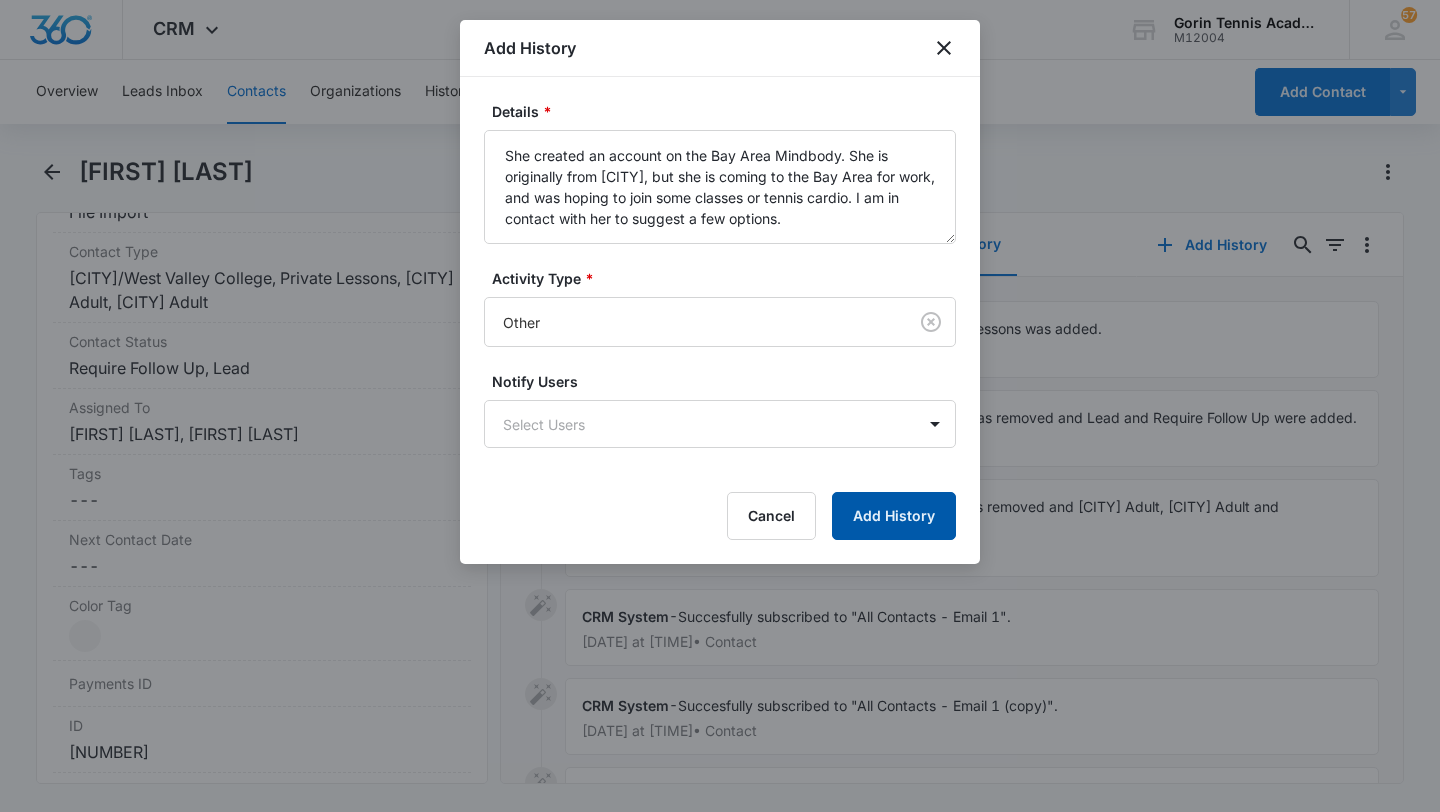 click on "Add History" at bounding box center (894, 516) 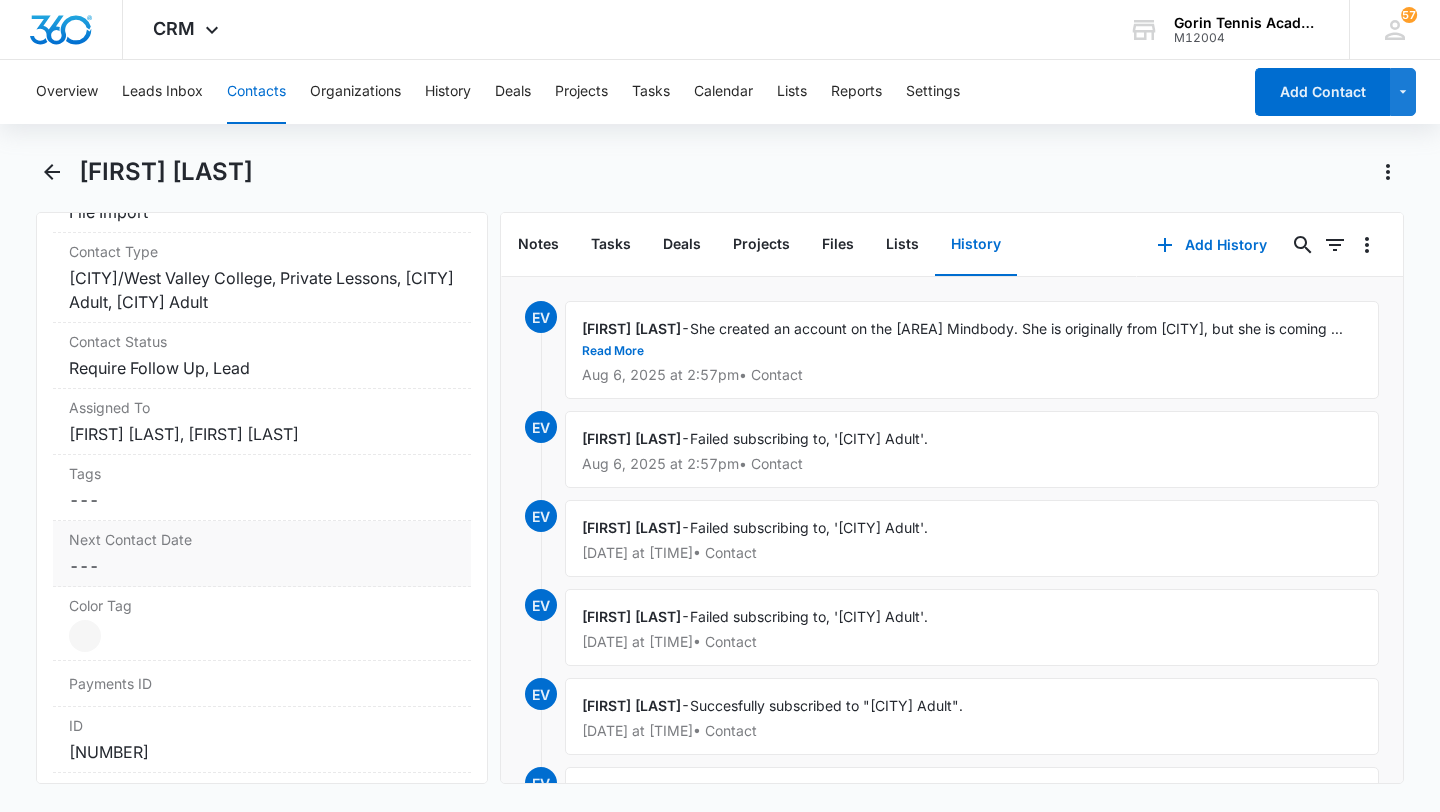 click on "Cancel Save Changes ---" at bounding box center (262, 566) 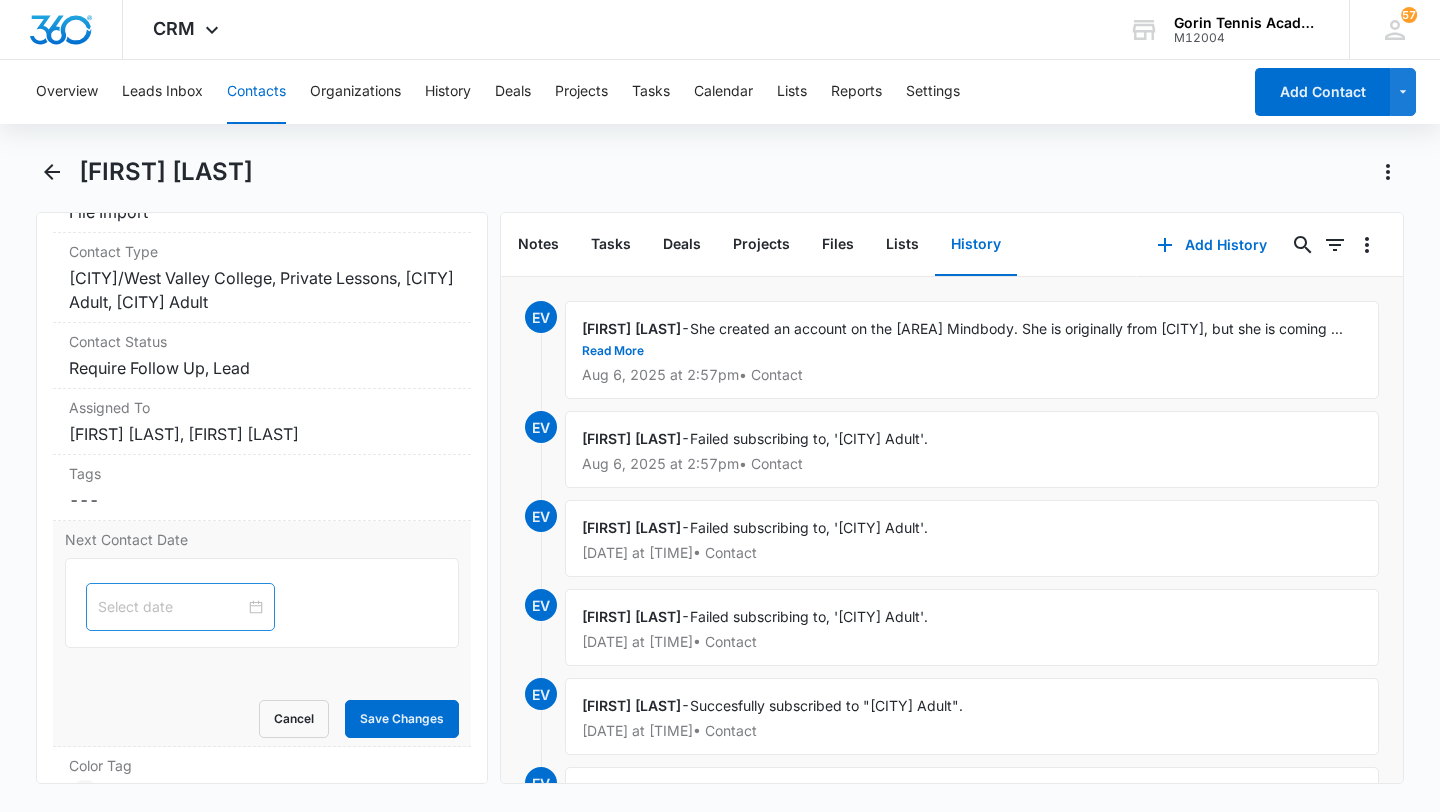 click at bounding box center (180, 607) 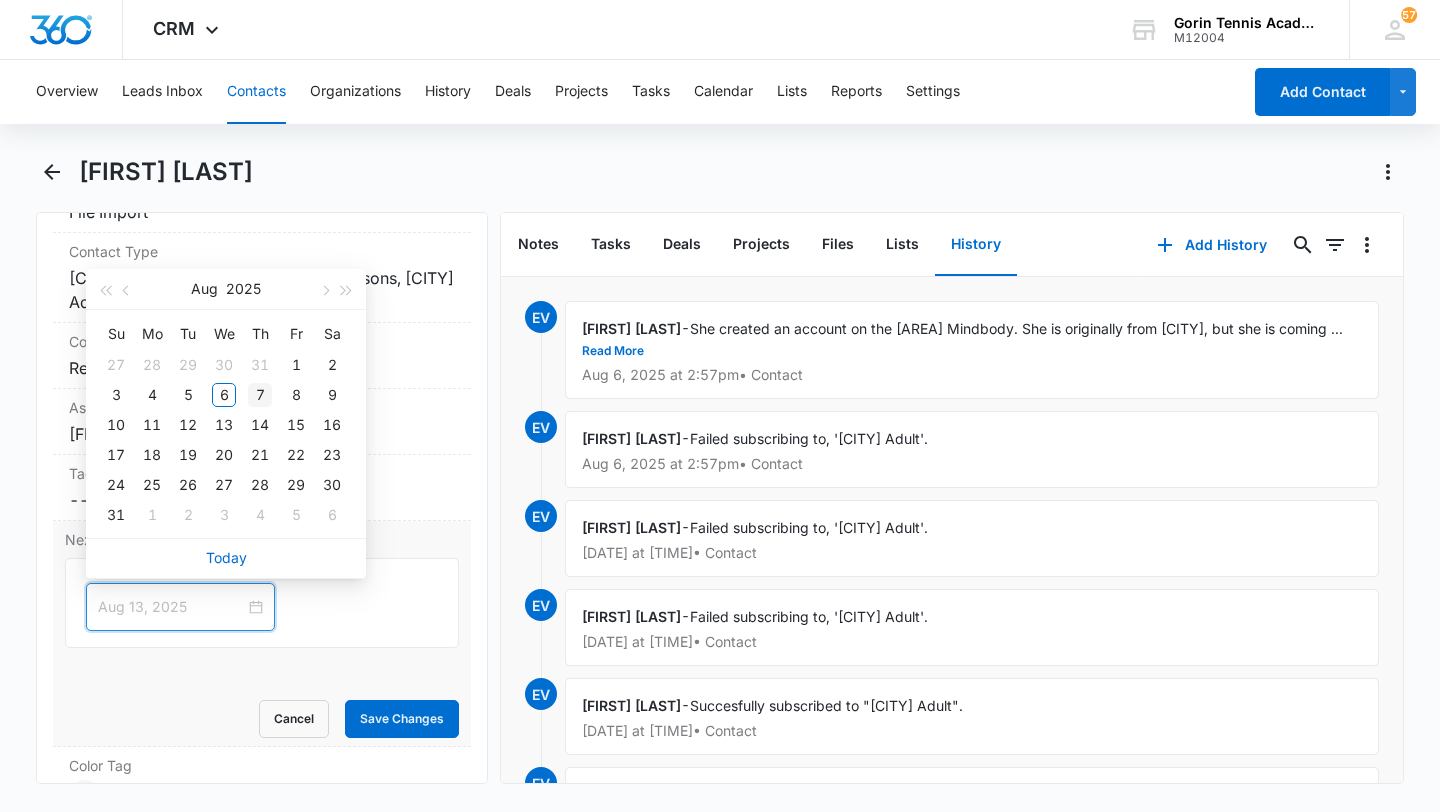 type on "Aug 7, 2025" 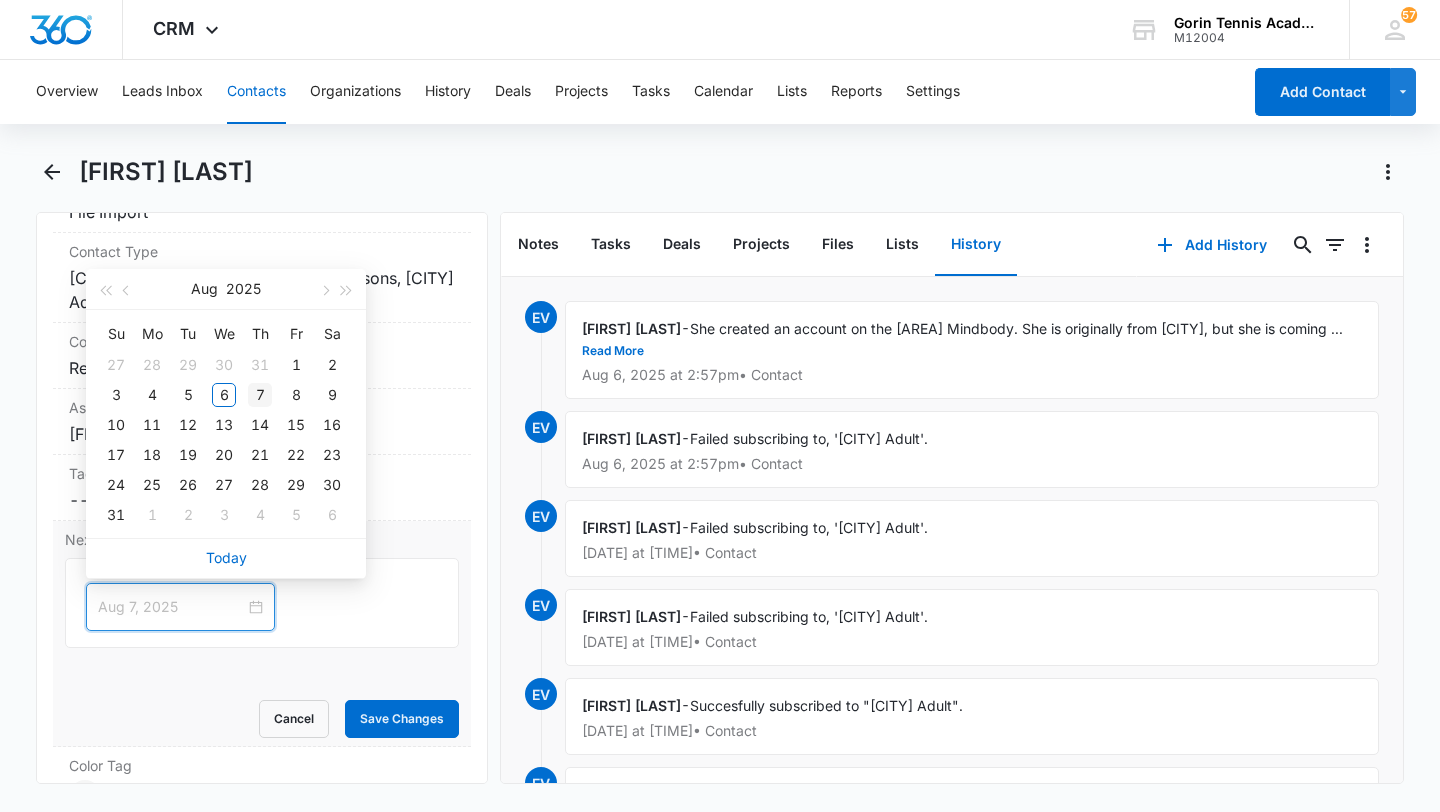 click on "7" at bounding box center [260, 395] 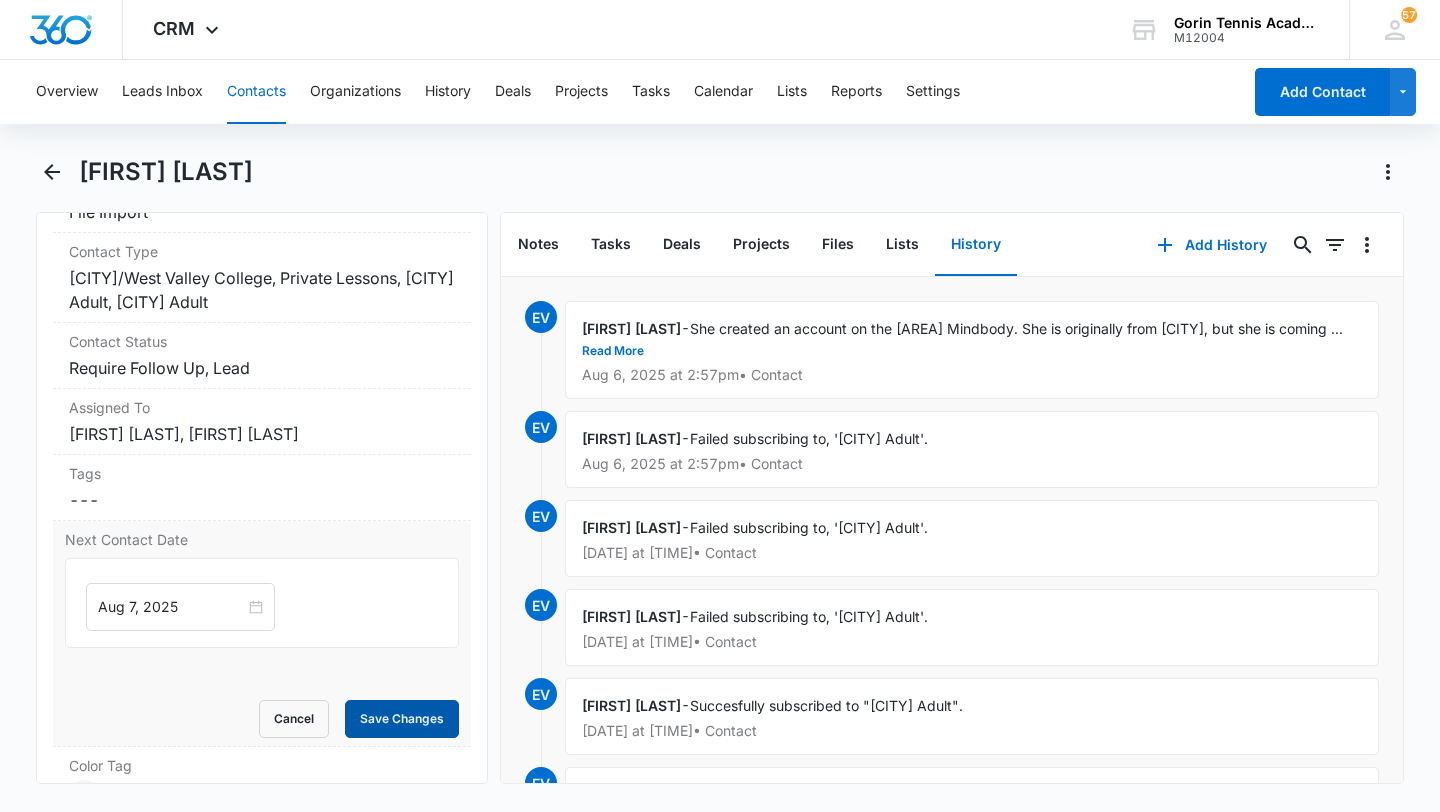 click on "Save Changes" at bounding box center [402, 719] 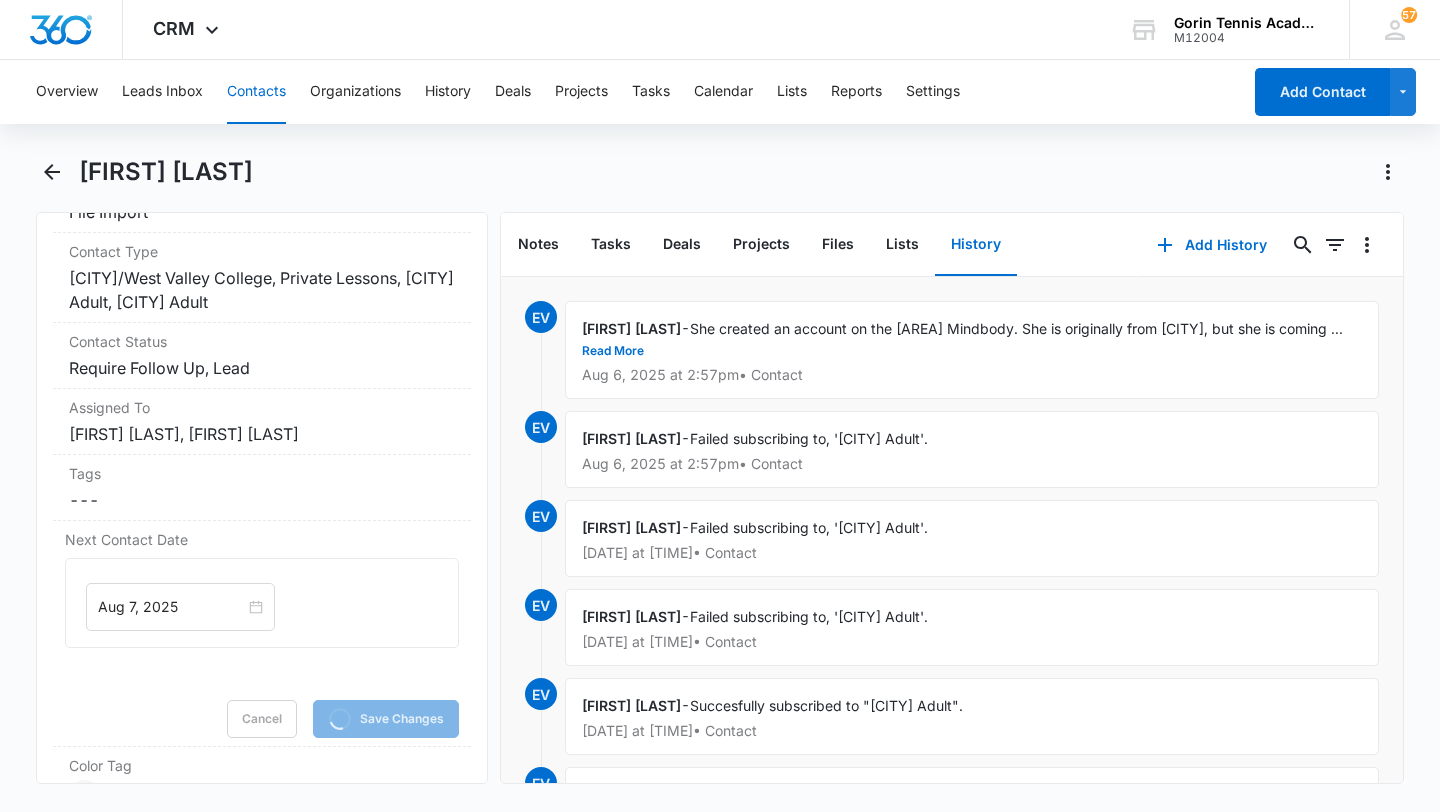 click on "Contacts" at bounding box center (256, 92) 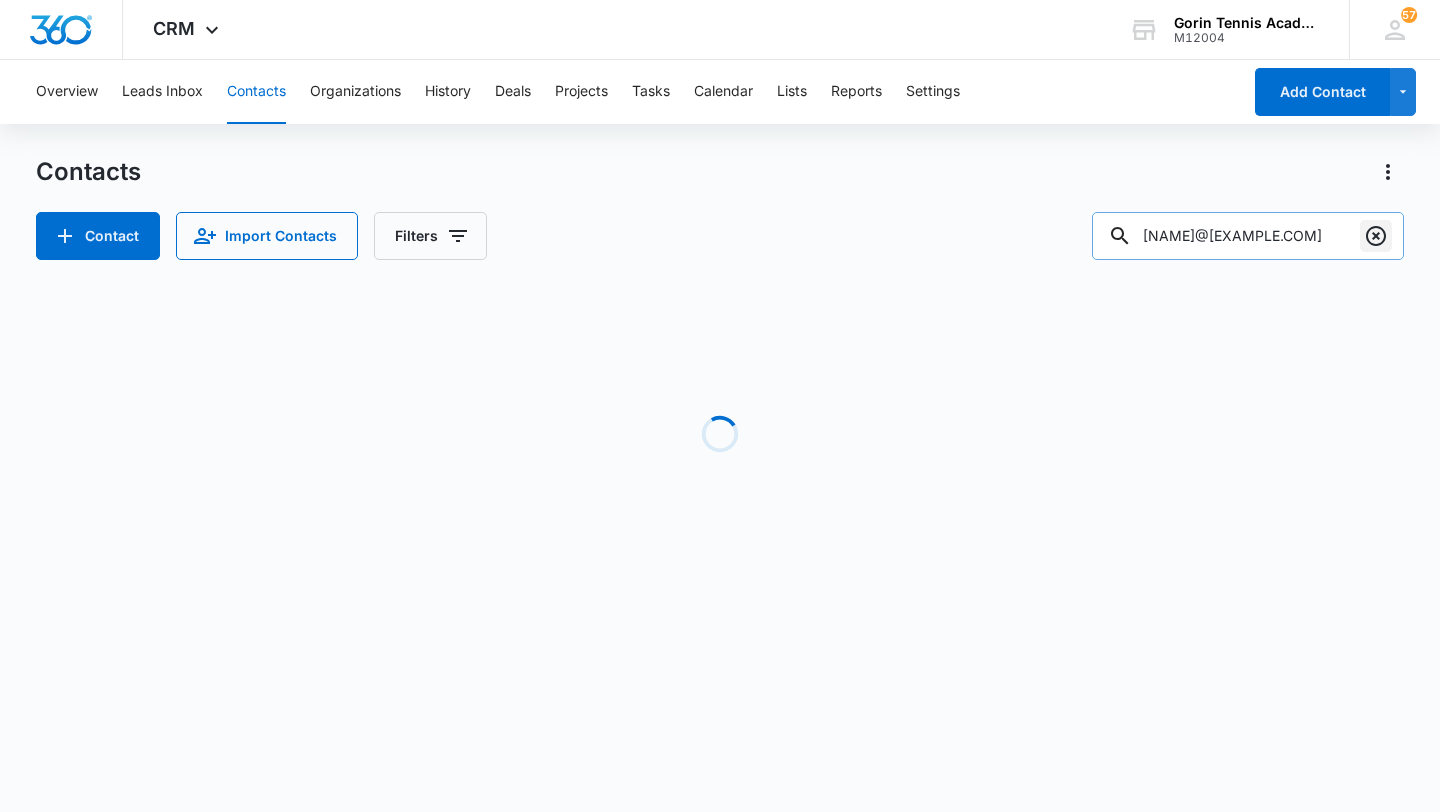 click 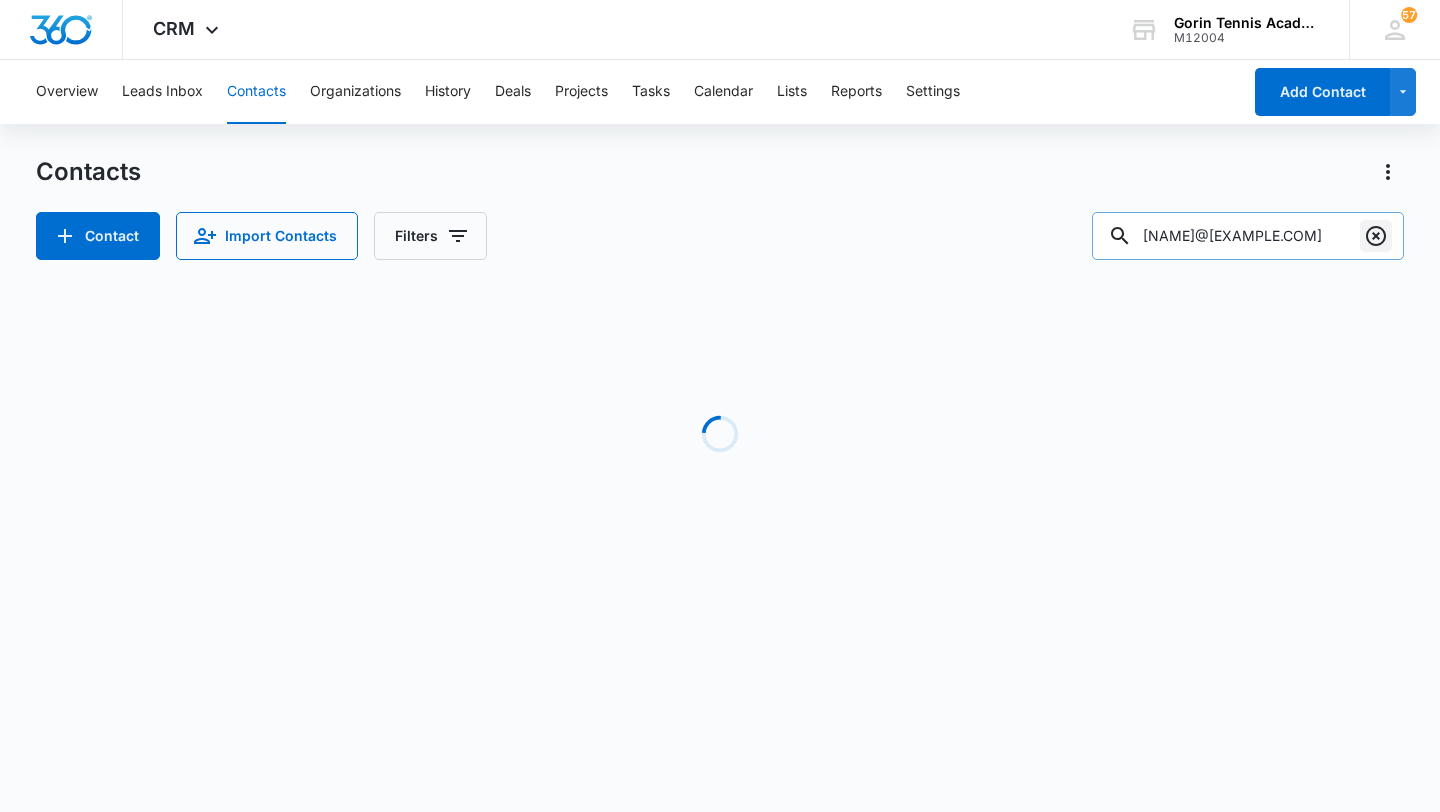 type 